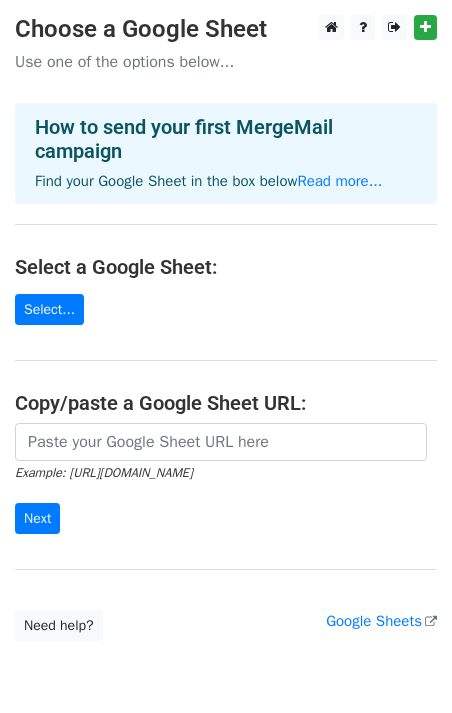 scroll, scrollTop: 0, scrollLeft: 0, axis: both 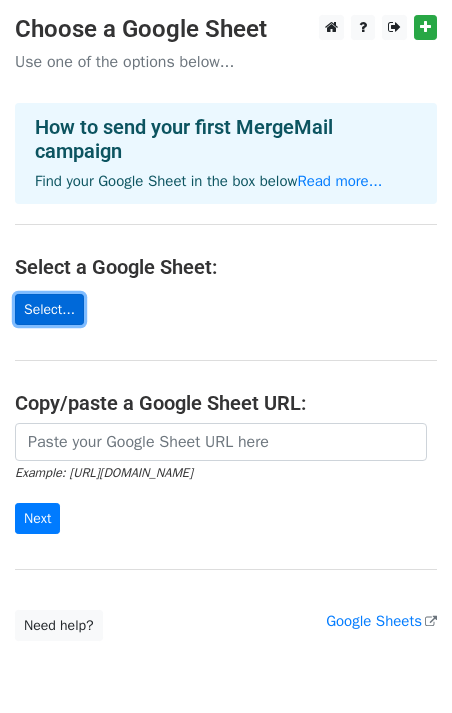 click on "Select..." at bounding box center [49, 309] 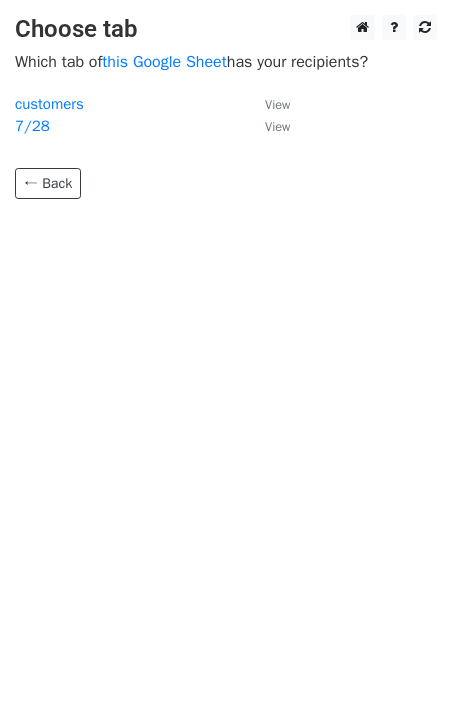scroll, scrollTop: 0, scrollLeft: 0, axis: both 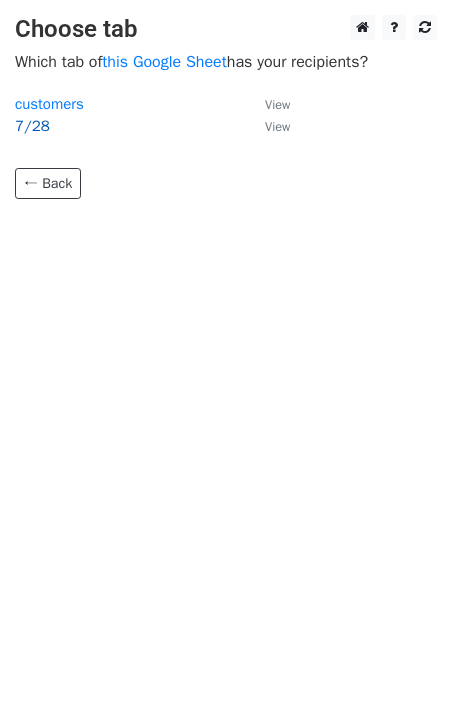 click on "7/28" at bounding box center [32, 126] 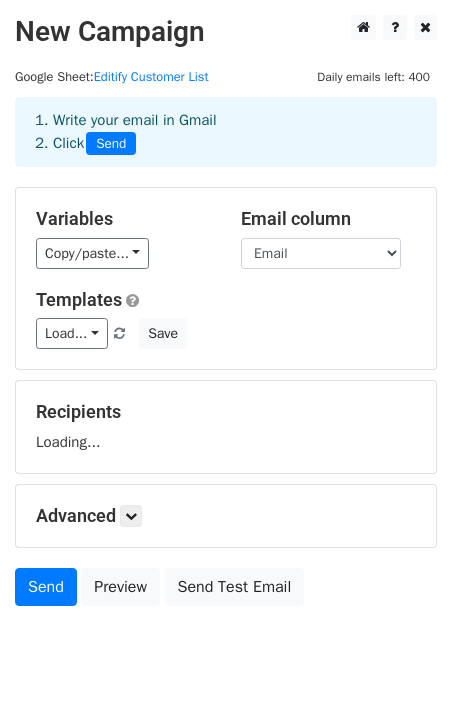 scroll, scrollTop: 0, scrollLeft: 0, axis: both 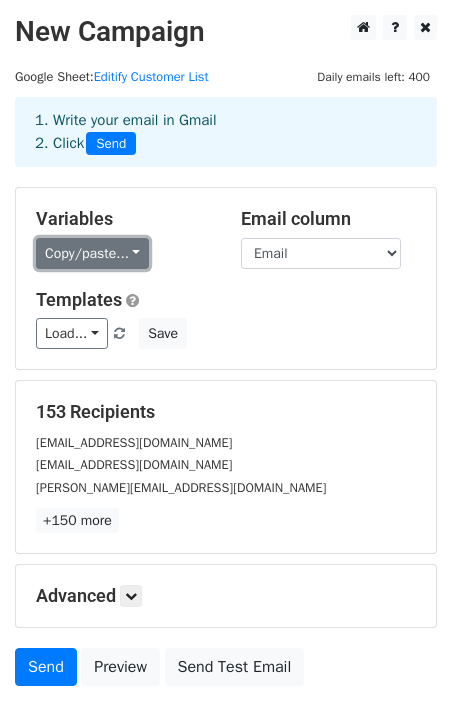 click on "Copy/paste..." at bounding box center [92, 253] 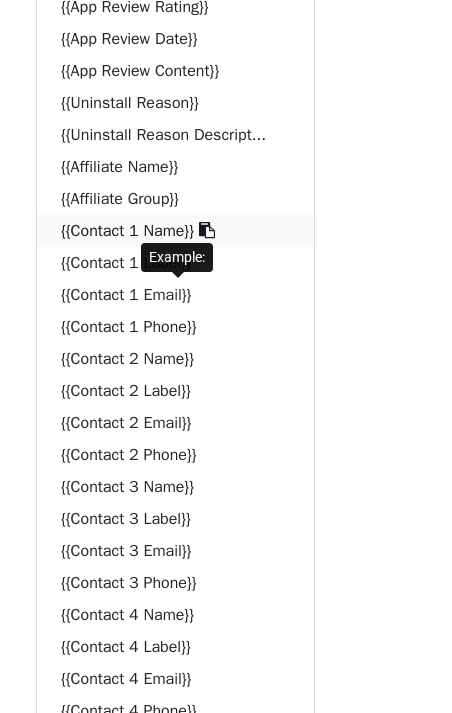 scroll, scrollTop: 1072, scrollLeft: 0, axis: vertical 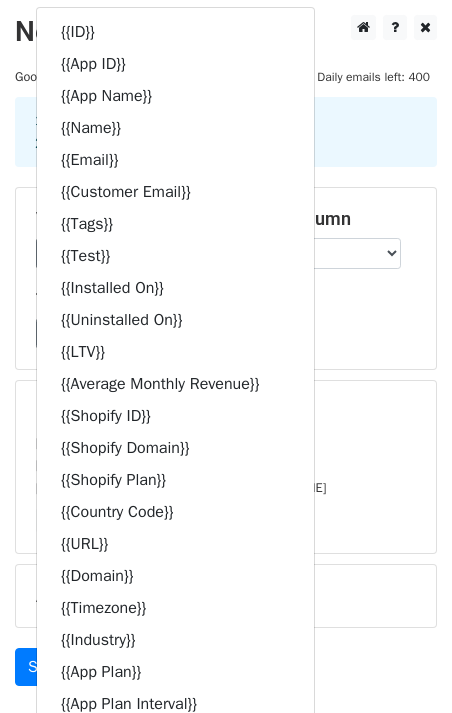 click on "Variables
Copy/paste...
{{ID}}
{{App ID}}
{{App Name}}
{{Name}}
{{Email}}
{{Customer Email}}
{{Tags}}
{{Test}}
{{Installed On}}
{{Uninstalled On}}
{{LTV}}
{{Average Monthly Revenue}}
{{Shopify ID}}
{{Shopify Domain}}
{{Shopify Plan}}
{{Country Code}}
{{URL}}
{{Domain}}
{{Timezone}}
{{Industry}}
{{App Plan}}
{{App Plan Interval}}
{{App Plan Subtotal}}
{{Discount Name}}
{{Discount Amount}}
{{App Plan Total}}
{{Is Subscription Active}}
{{Is Active & Paying}}
{{Latest Subscription Activ...
{{Latest Subscription Cance...
{{Latest Subscription Trial...
{{App Reviewed}}
{{App Review Rating}}
{{App Review Date}}
{{App Review Content}}
{{Uninstall Reason}}
{{Uninstall Reason Descript...
{{Affiliate Name}}
{{Affiliate Group}}" at bounding box center (226, 278) 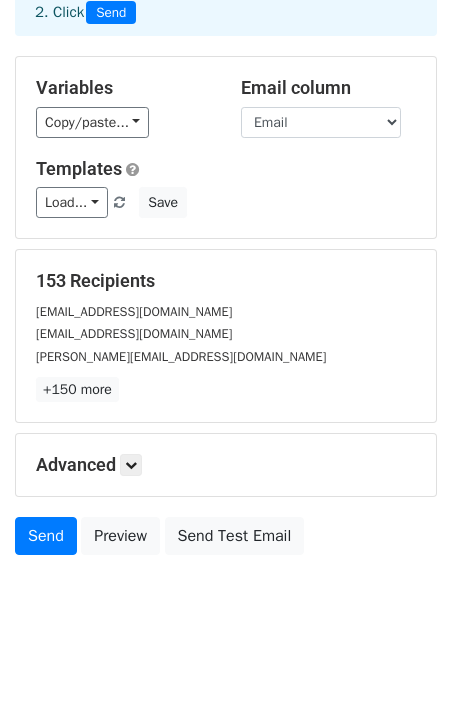 scroll, scrollTop: 143, scrollLeft: 0, axis: vertical 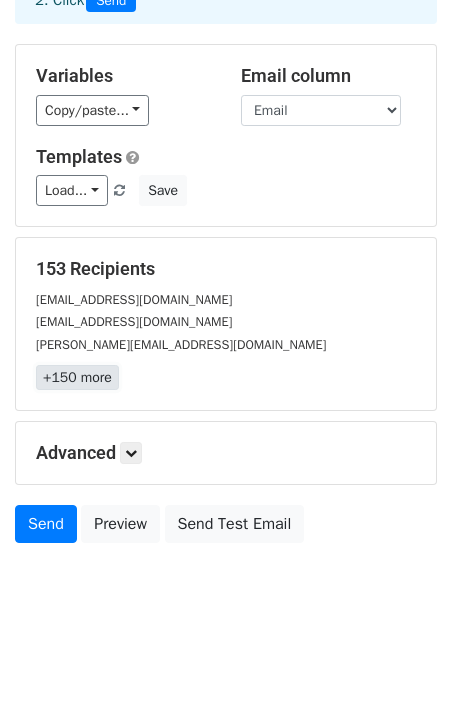 click on "+150 more" at bounding box center [77, 377] 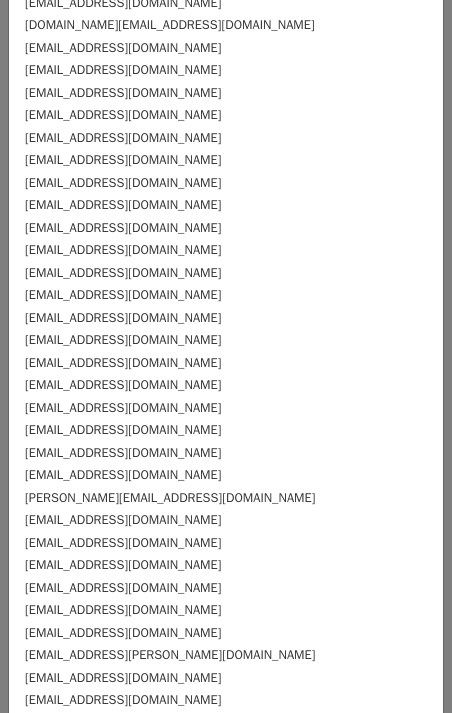 scroll, scrollTop: 0, scrollLeft: 0, axis: both 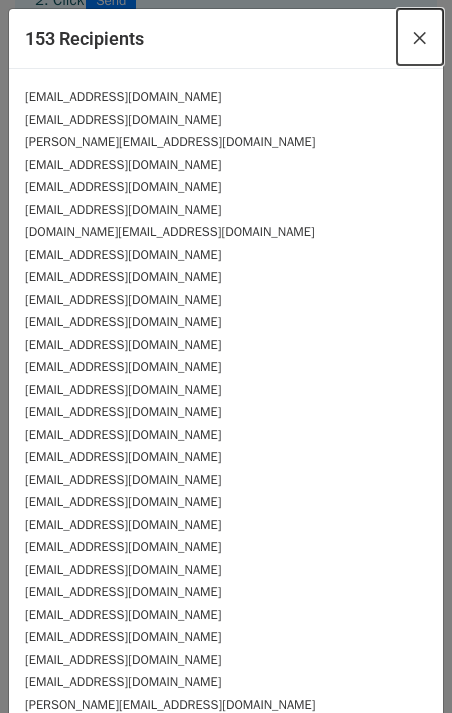 click on "×" at bounding box center (420, 37) 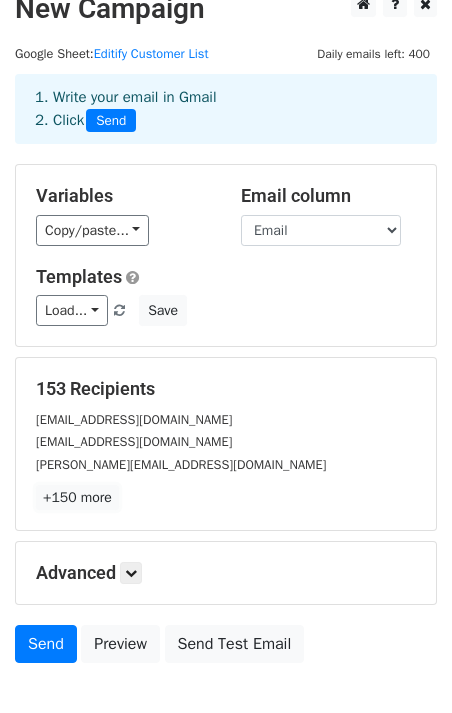 scroll, scrollTop: 0, scrollLeft: 0, axis: both 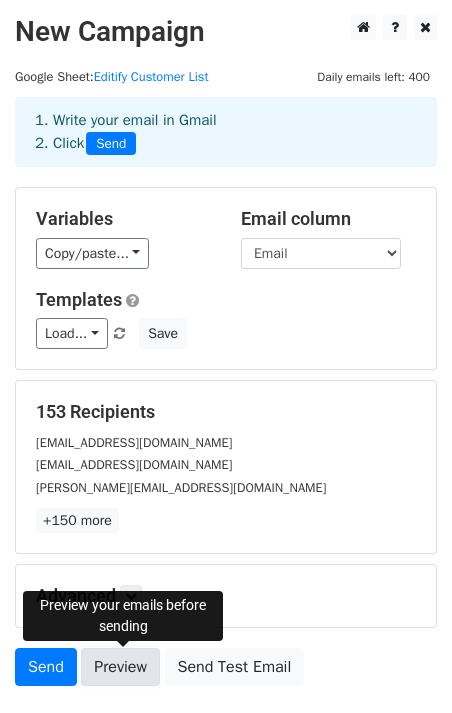 click on "Preview" at bounding box center [120, 667] 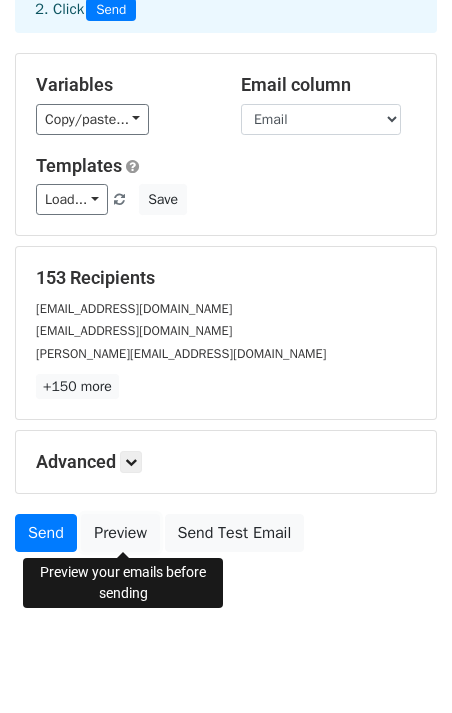scroll, scrollTop: 143, scrollLeft: 0, axis: vertical 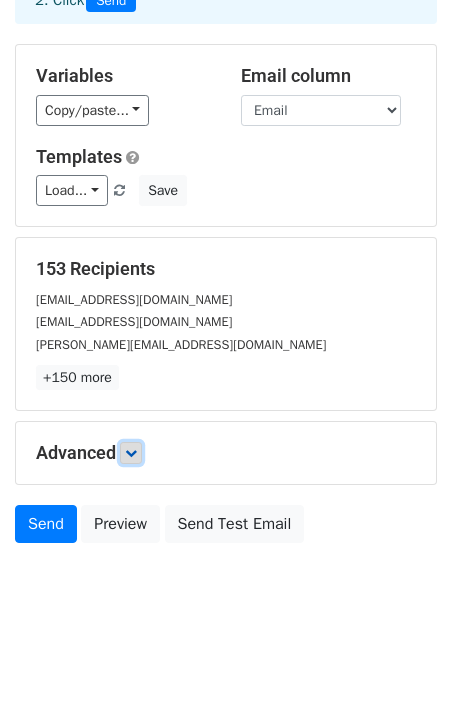 click at bounding box center [131, 453] 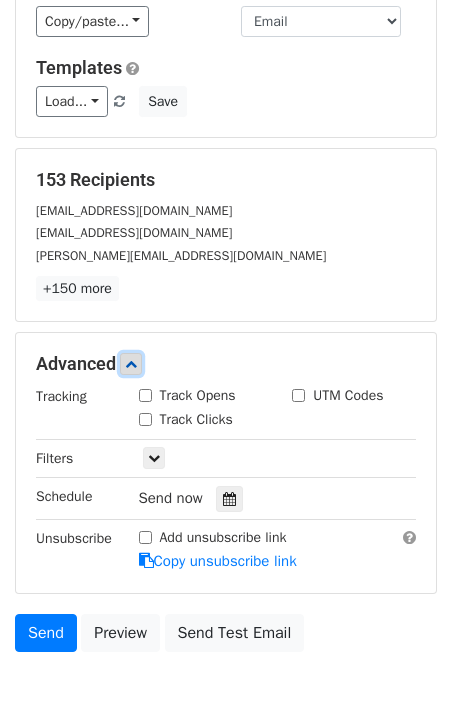 scroll, scrollTop: 234, scrollLeft: 0, axis: vertical 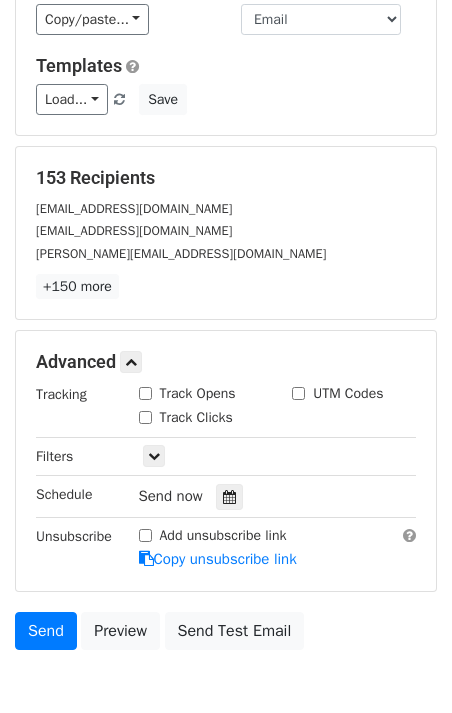 click on "Track Opens" at bounding box center [145, 393] 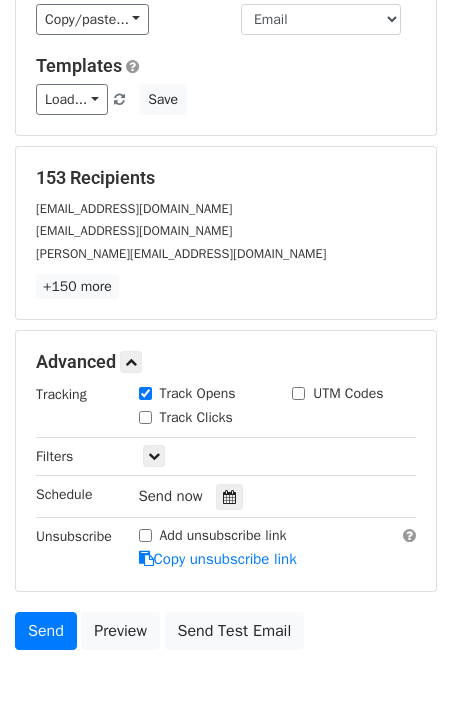 click on "Track Clicks" at bounding box center [145, 417] 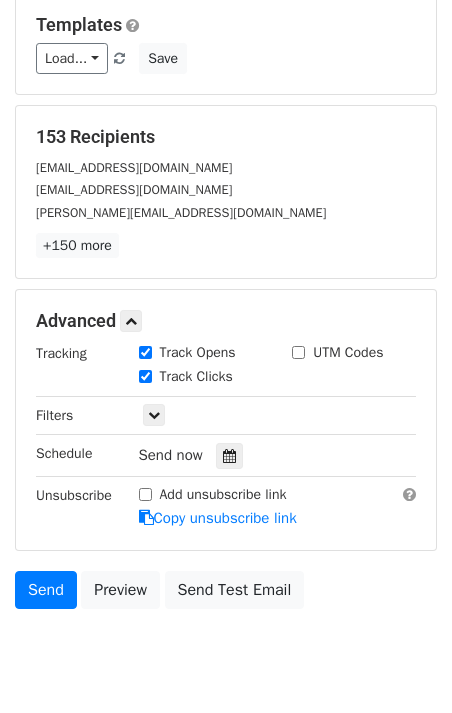 scroll, scrollTop: 282, scrollLeft: 0, axis: vertical 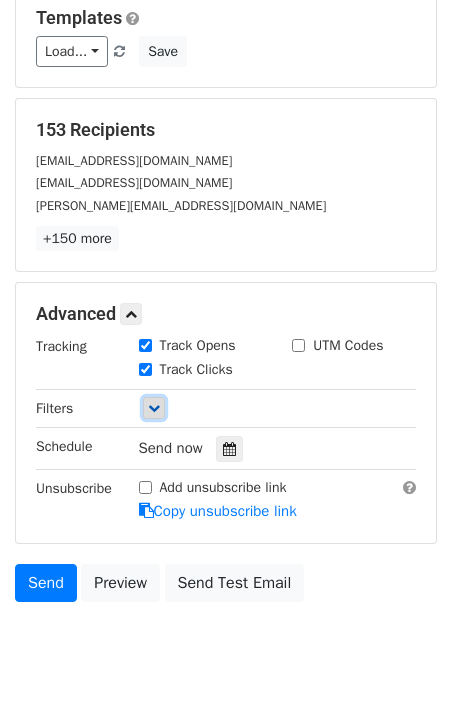 click at bounding box center [154, 408] 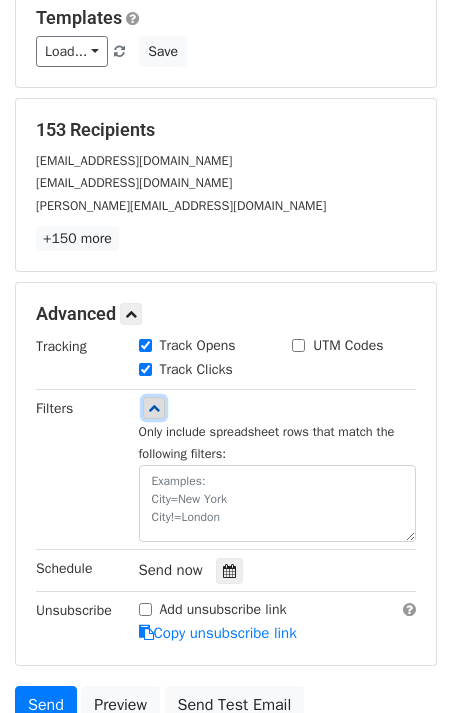 click at bounding box center (154, 408) 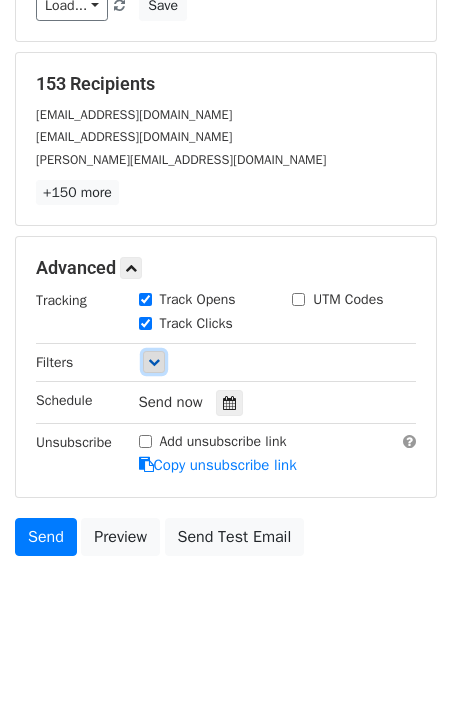 scroll, scrollTop: 339, scrollLeft: 0, axis: vertical 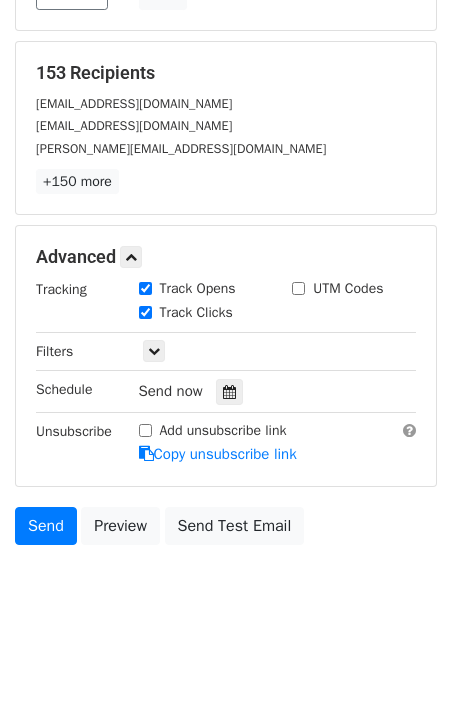 click on "Add unsubscribe link" at bounding box center (145, 430) 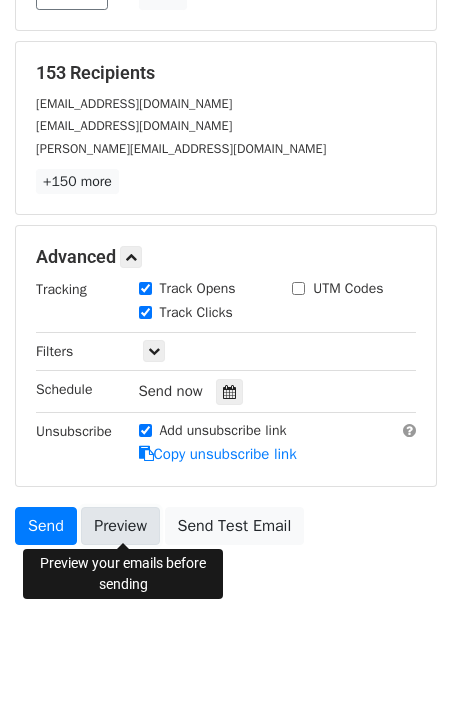 click on "Preview" at bounding box center [120, 526] 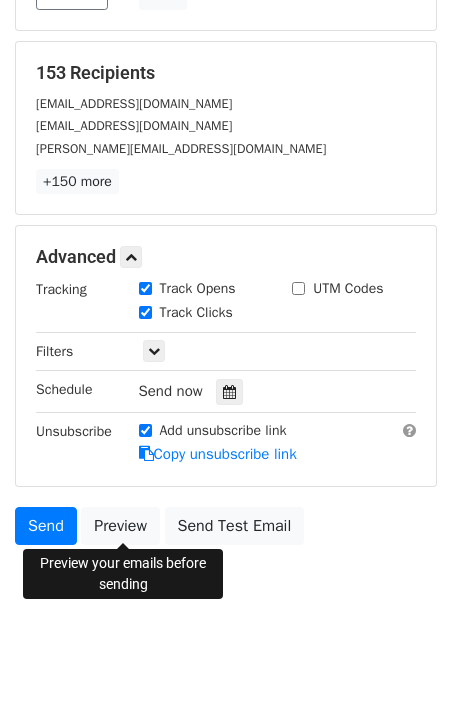 click on "New Campaign
Daily emails left: 400
Google Sheet:
Editify Customer List
1. Write your email in Gmail
2. Click
Send
Variables
Copy/paste...
{{ID}}
{{App ID}}
{{App Name}}
{{Name}}
{{Email}}
{{Customer Email}}
{{Tags}}
{{Test}}
{{Installed On}}
{{Uninstalled On}}
{{LTV}}
{{Average Monthly Revenue}}
{{Shopify ID}}
{{Shopify Domain}}
{{Shopify Plan}}
{{Country Code}}
{{URL}}
{{Domain}}
{{Timezone}}
{{Industry}}
{{App Plan}}
{{App Plan Interval}}
{{App Plan Subtotal}}
{{Discount Name}}
{{Discount Amount}}
{{App Plan Total}}
{{Is Subscription Active}}
{{Is Active & Paying}}
{{Latest Subscription Activ...
{{Latest Subscription Cance...
{{Latest Subscription Trial...
{{App Reviewed}}
{{App Review Rating}}" at bounding box center [226, 188] 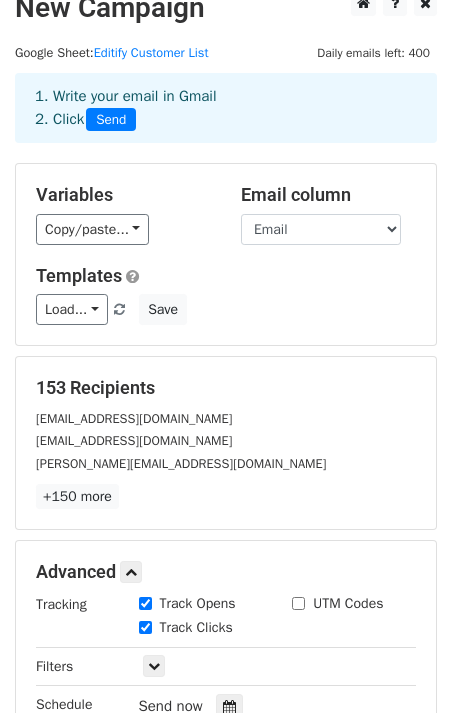 scroll, scrollTop: 2, scrollLeft: 0, axis: vertical 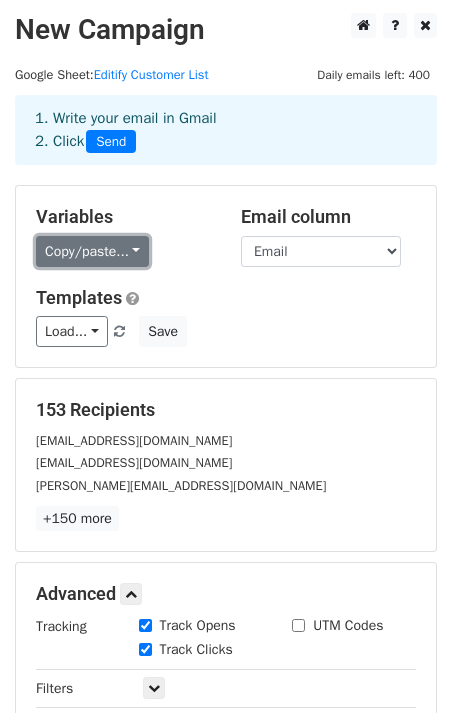 click on "Copy/paste..." at bounding box center (92, 251) 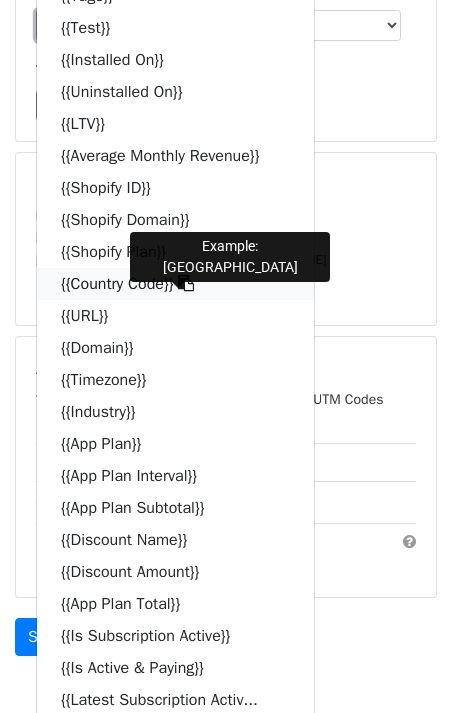 scroll, scrollTop: 266, scrollLeft: 0, axis: vertical 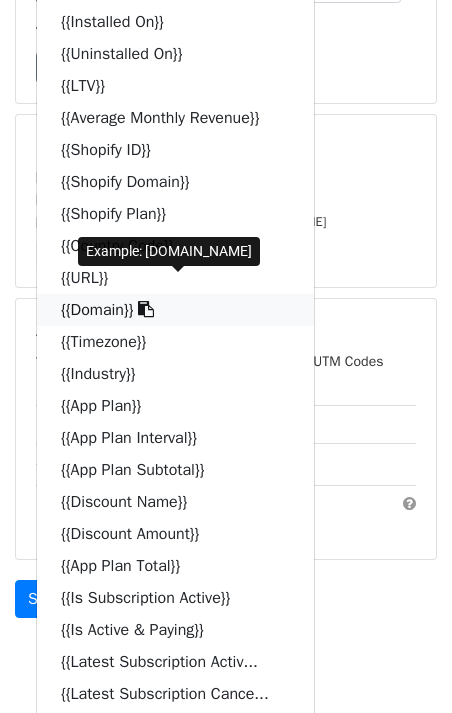 click on "{{Domain}}" at bounding box center [175, 310] 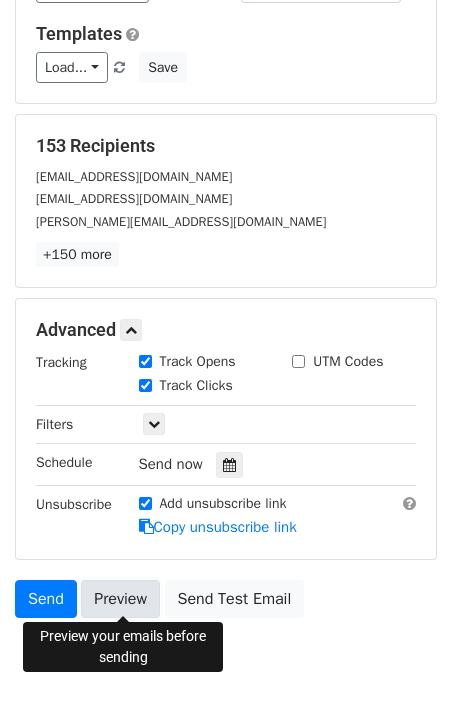 click on "Preview" at bounding box center [120, 599] 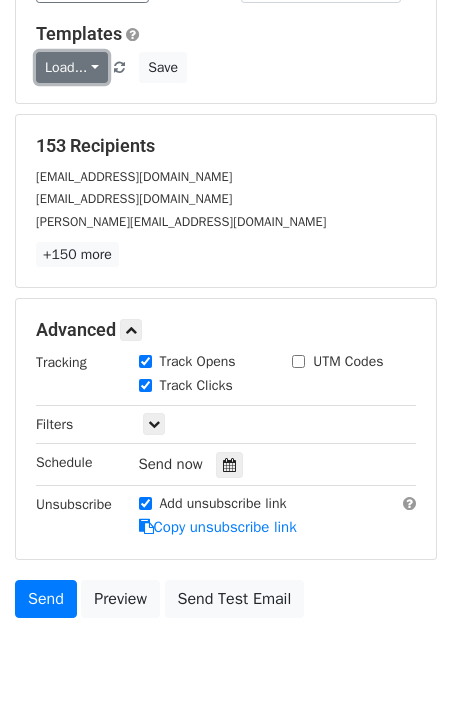 click on "Load..." at bounding box center (72, 67) 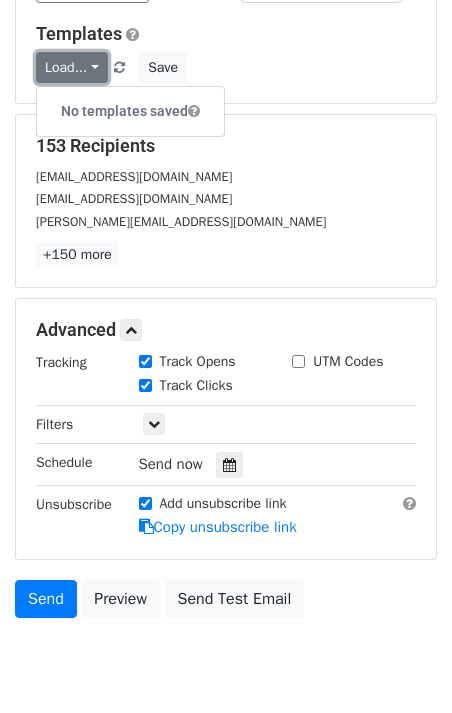 click on "Load..." at bounding box center (72, 67) 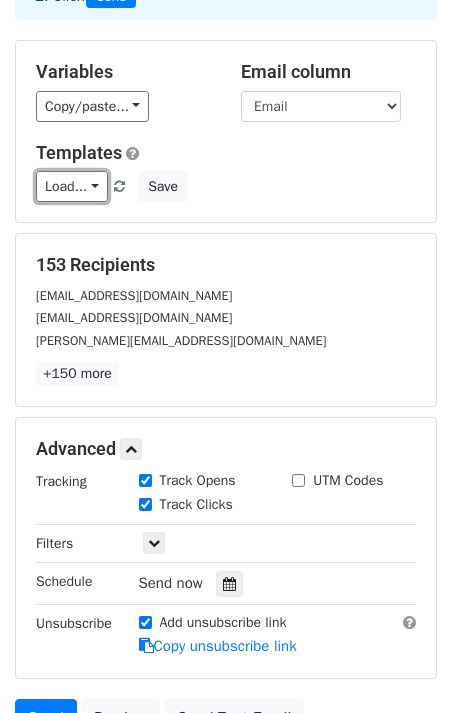 scroll, scrollTop: 121, scrollLeft: 0, axis: vertical 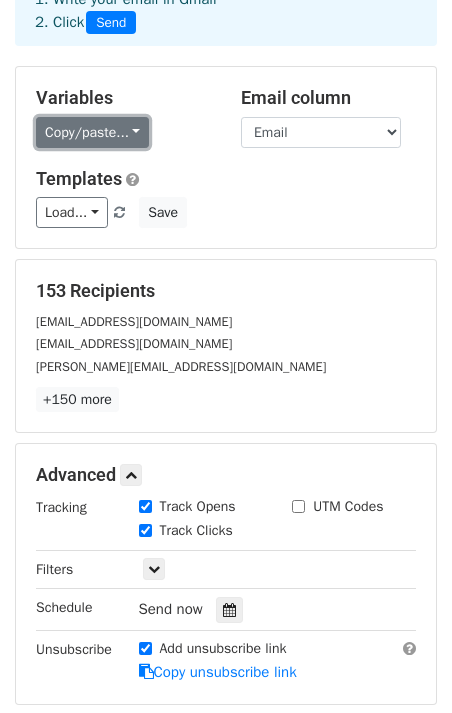 click on "Copy/paste..." at bounding box center [92, 132] 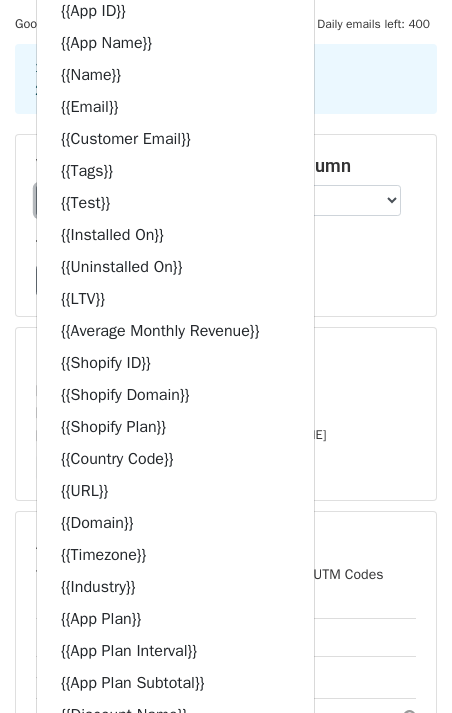 scroll, scrollTop: 0, scrollLeft: 0, axis: both 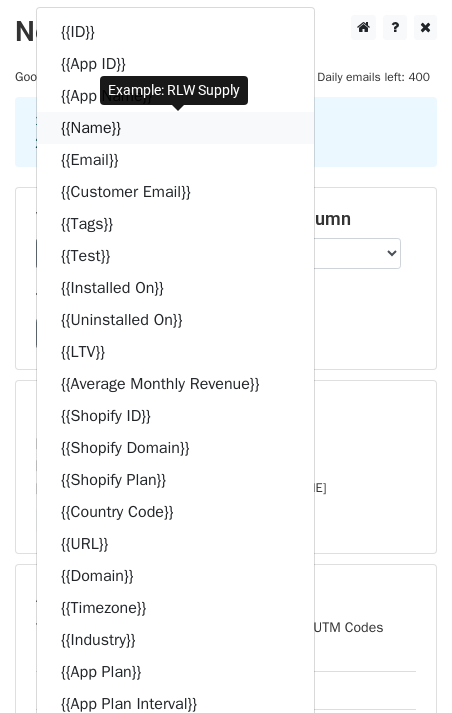 click on "{{Name}}" at bounding box center [175, 128] 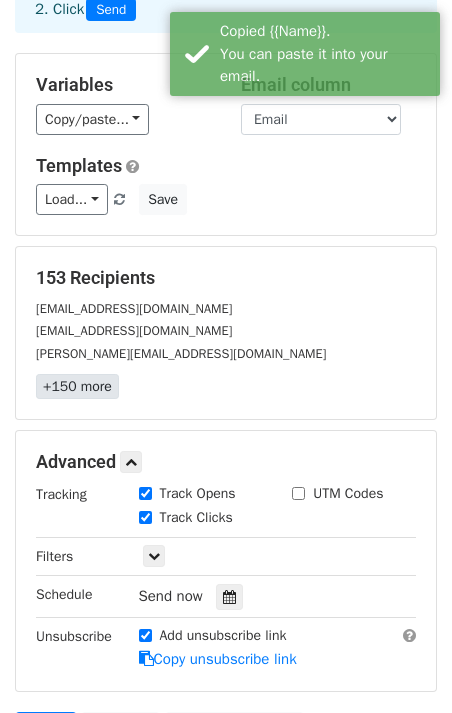 scroll, scrollTop: 339, scrollLeft: 0, axis: vertical 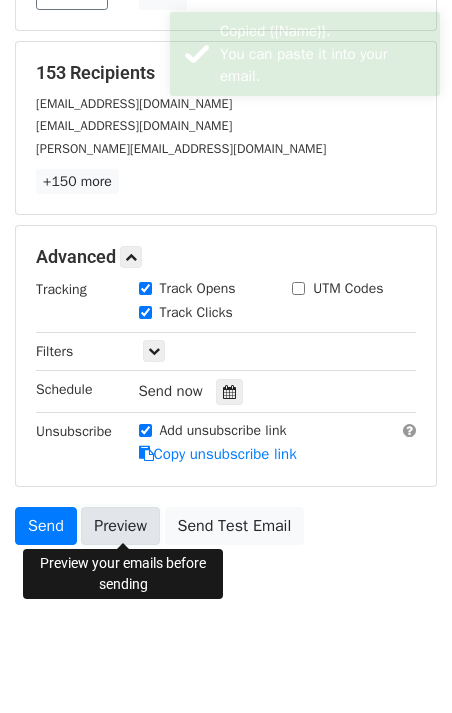click on "Preview" at bounding box center (120, 526) 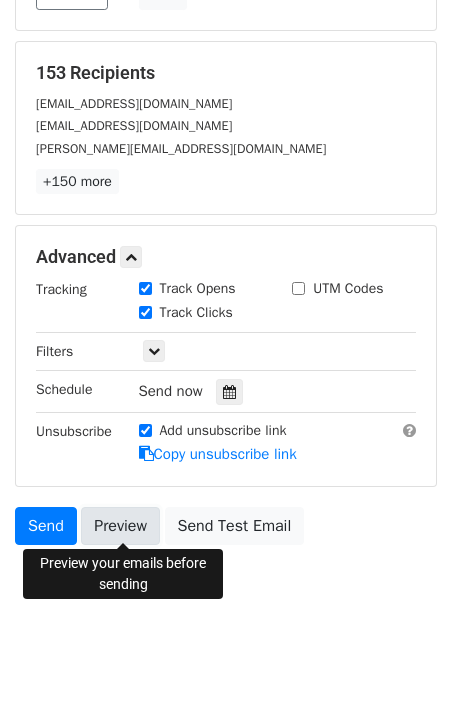 click on "Preview" at bounding box center (120, 526) 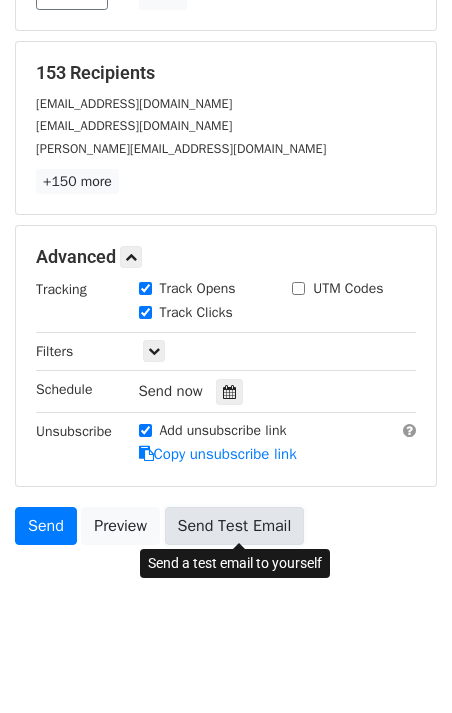 click on "Send Test Email" at bounding box center (235, 526) 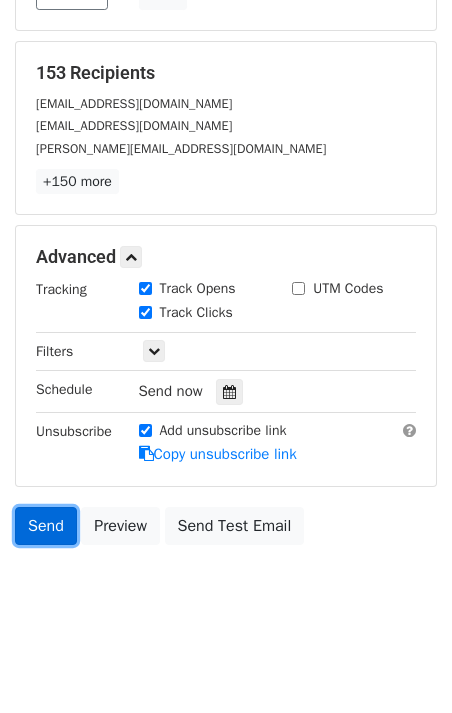 click on "Send" at bounding box center [46, 526] 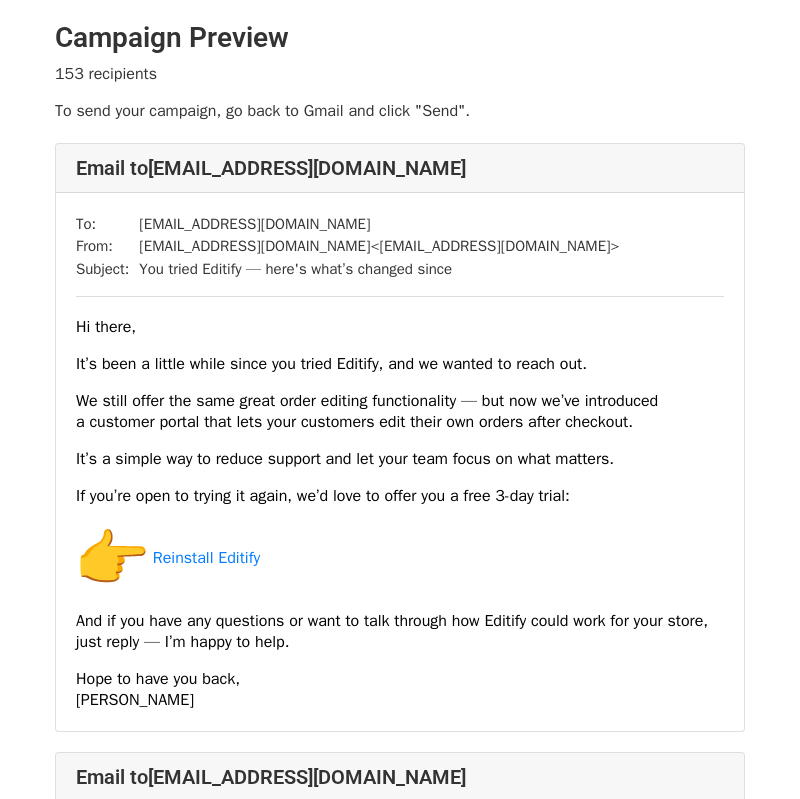 scroll, scrollTop: 0, scrollLeft: 0, axis: both 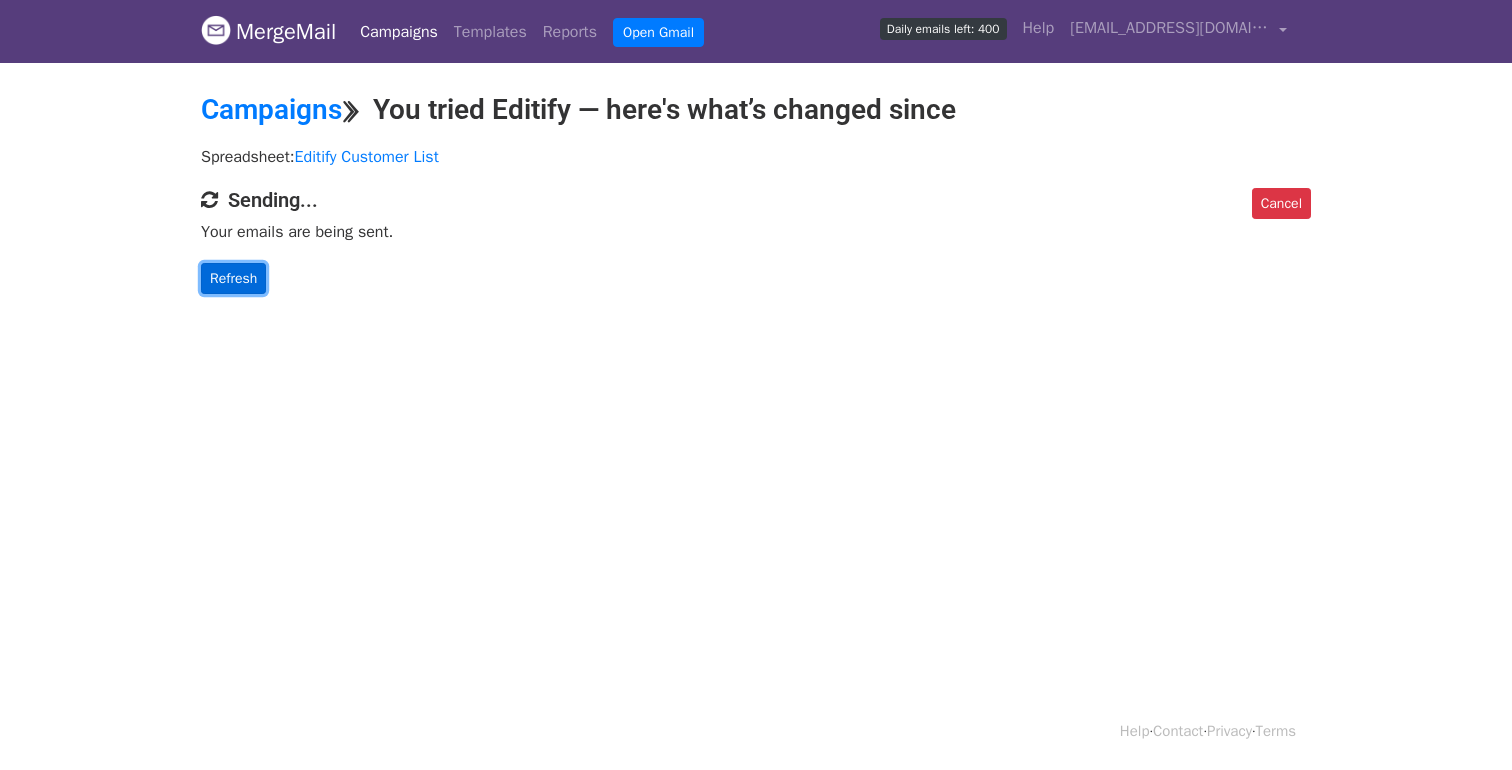 click on "Refresh" at bounding box center [233, 278] 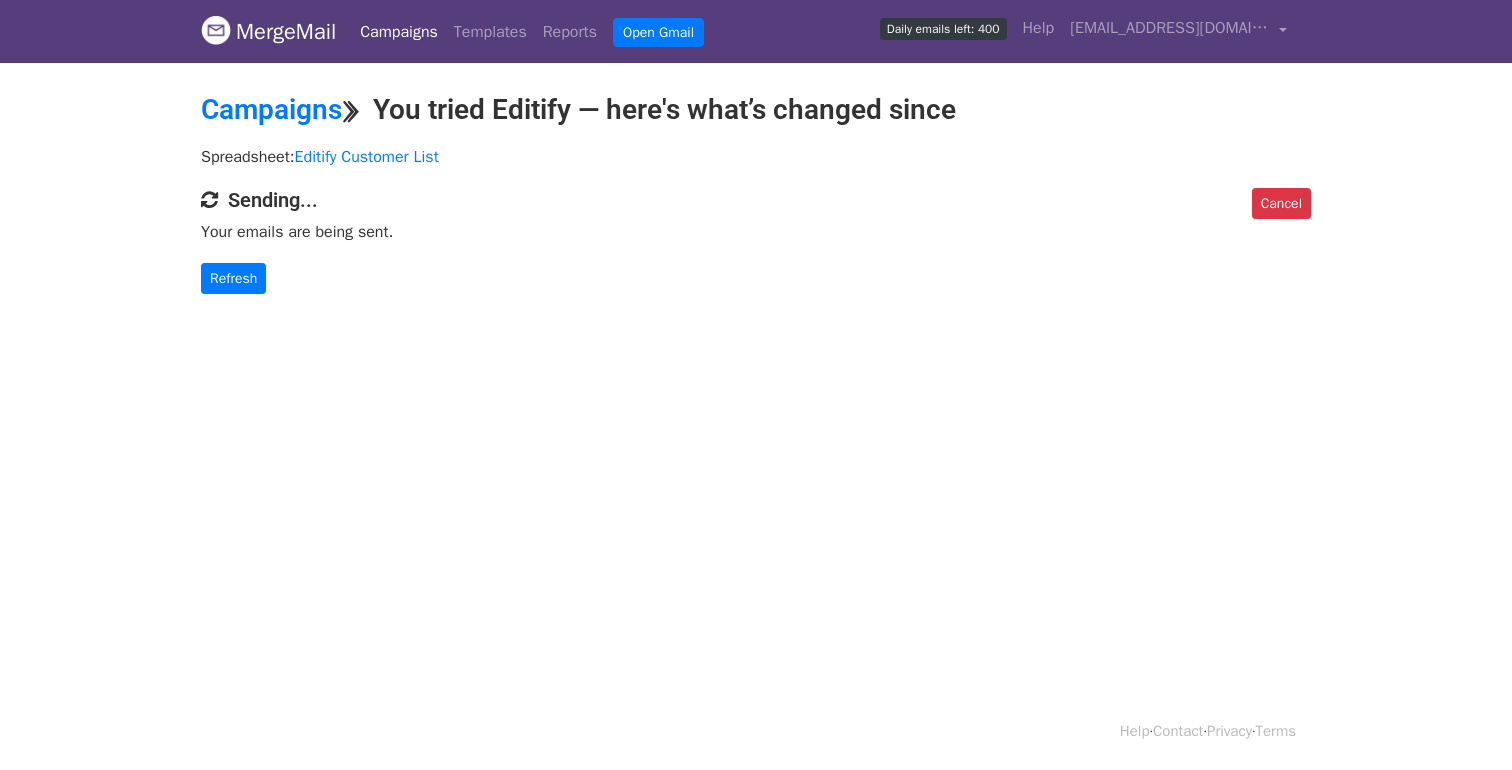 scroll, scrollTop: 0, scrollLeft: 0, axis: both 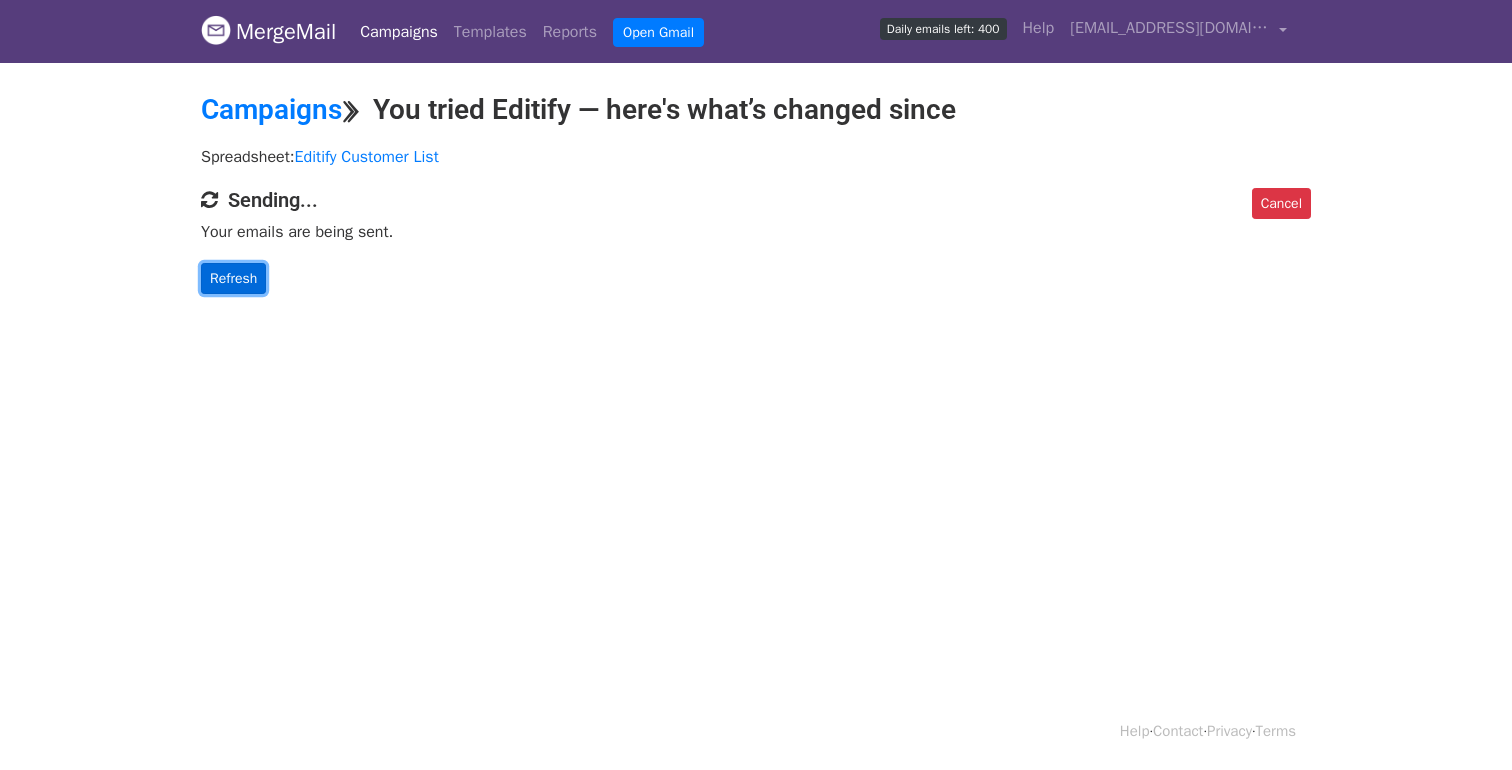 click on "Refresh" at bounding box center (233, 278) 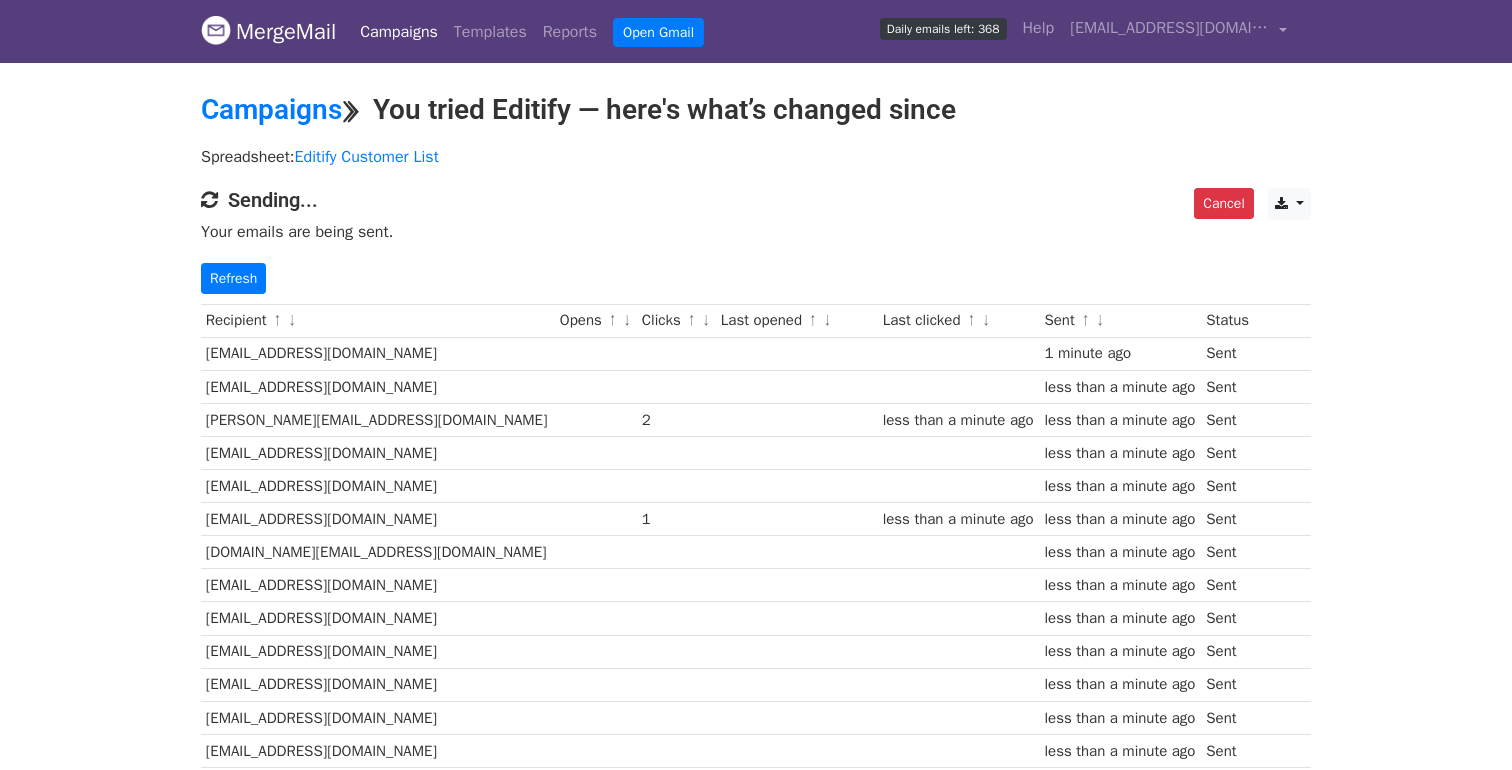 scroll, scrollTop: 0, scrollLeft: 0, axis: both 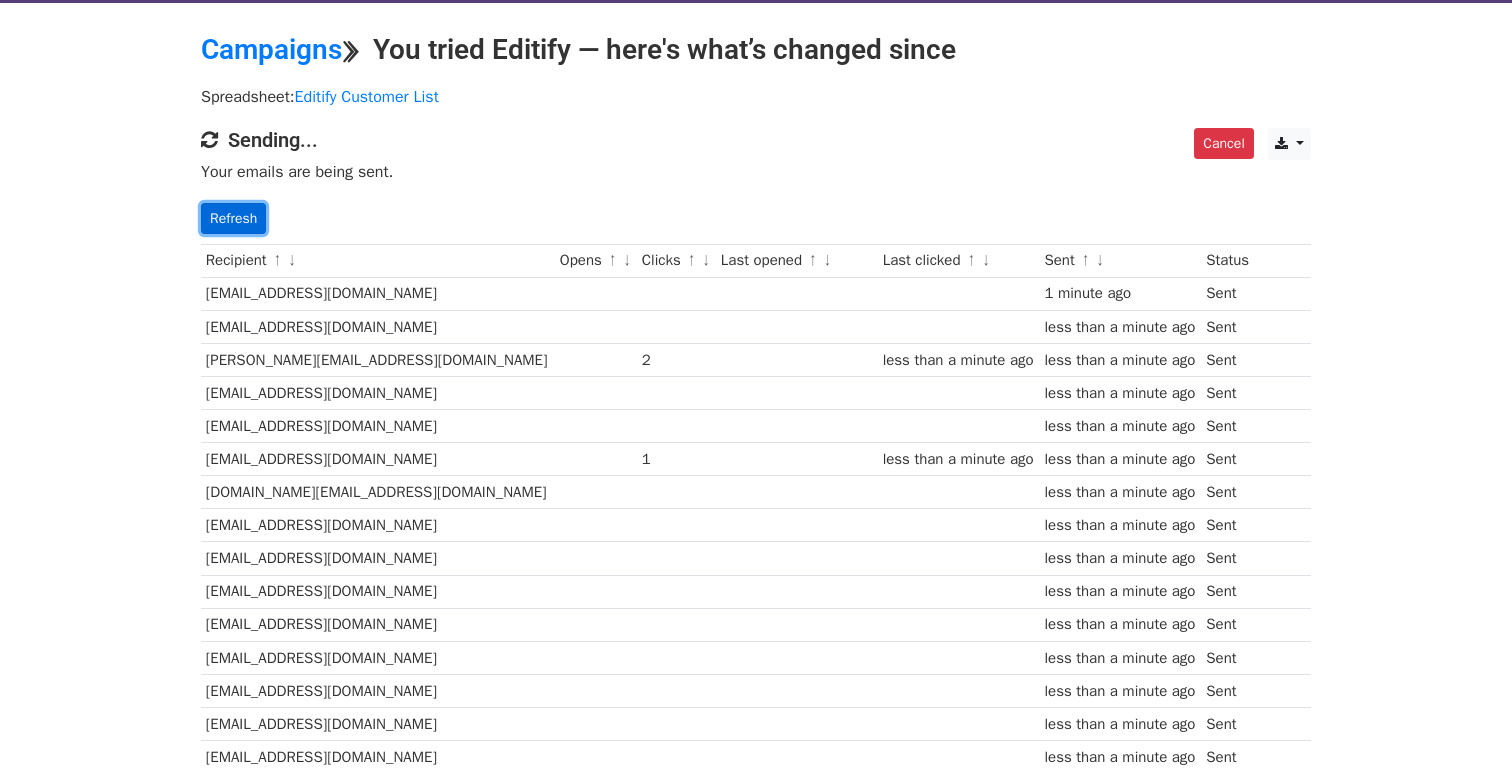 click on "Refresh" at bounding box center (233, 218) 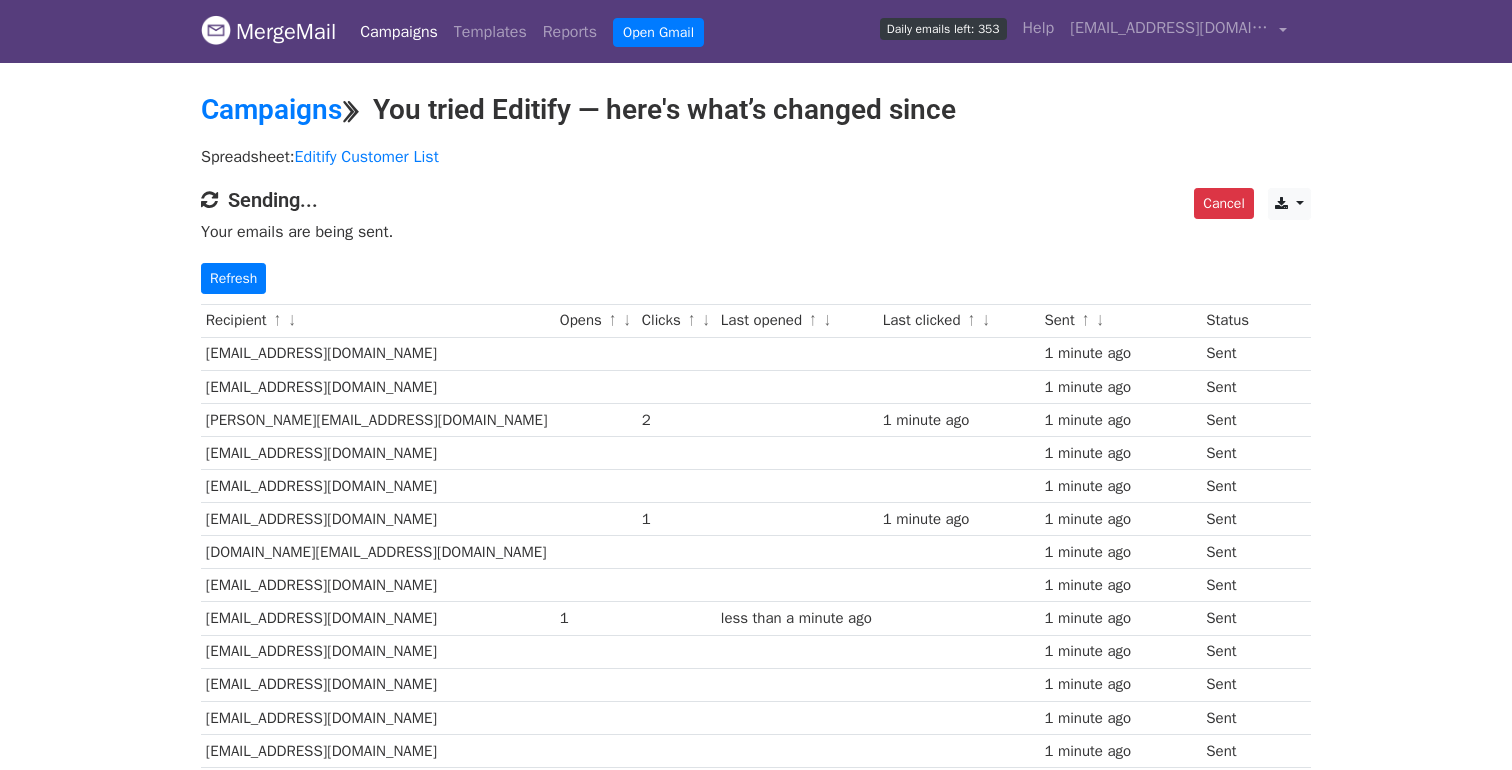 scroll, scrollTop: 0, scrollLeft: 0, axis: both 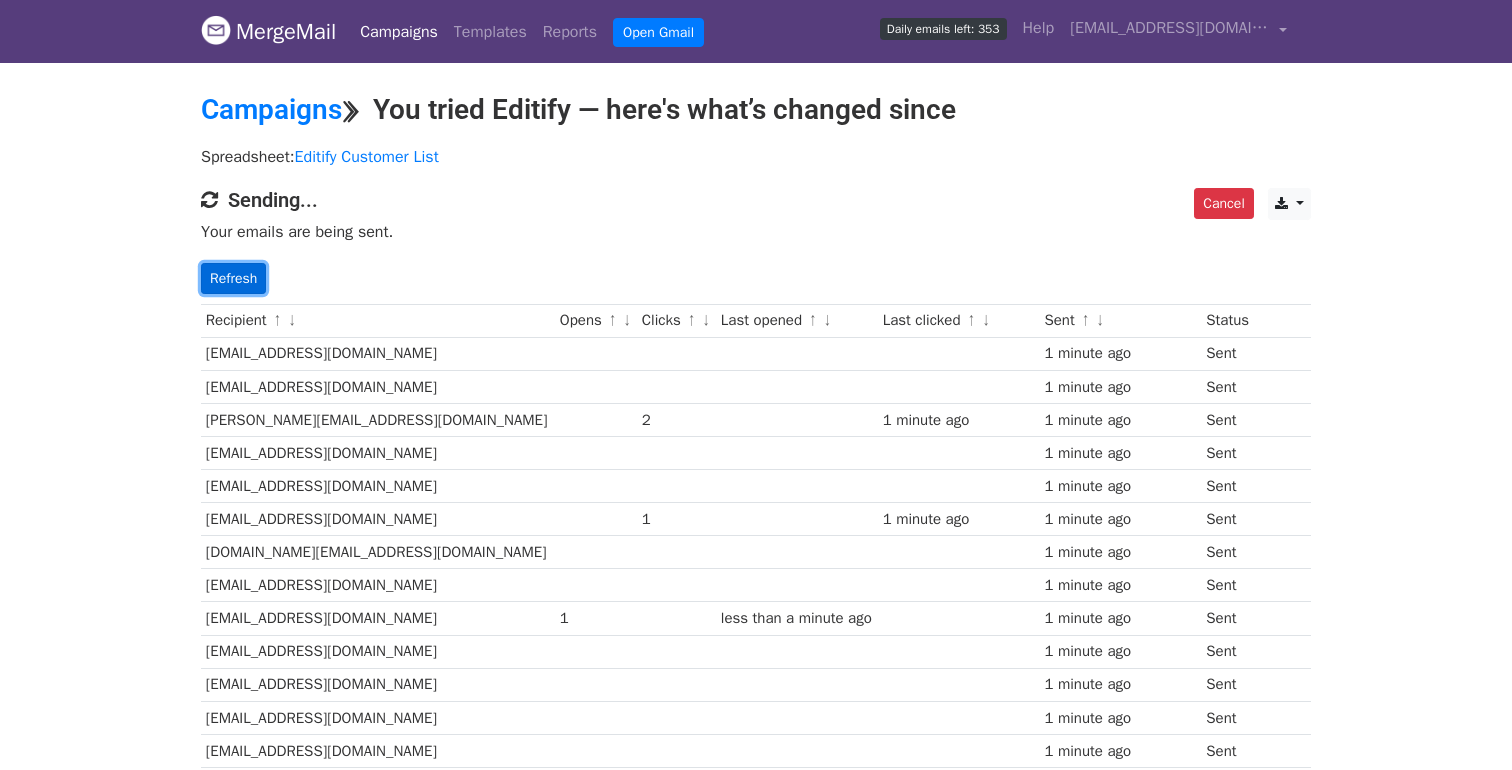 click on "Refresh" at bounding box center [233, 278] 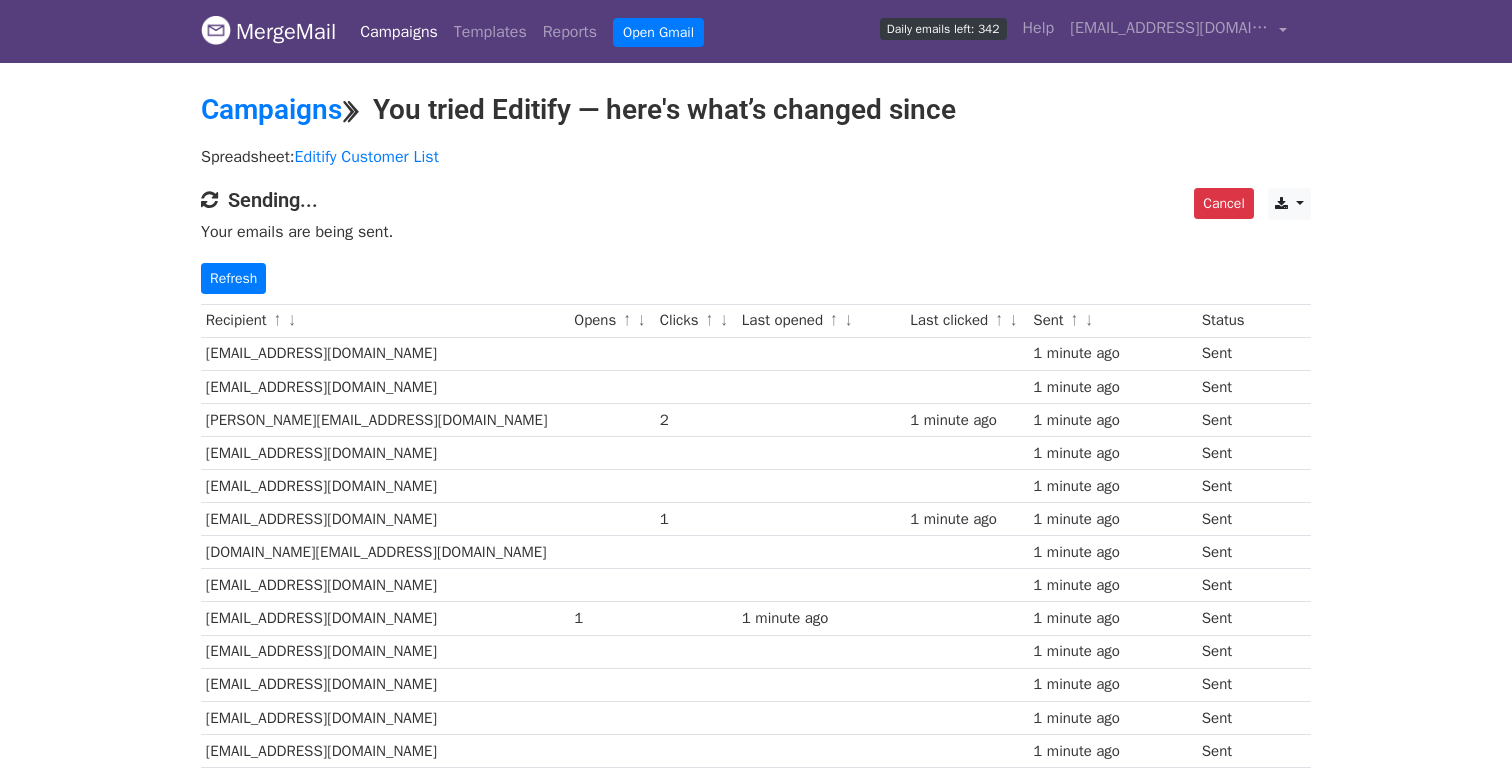 scroll, scrollTop: 0, scrollLeft: 0, axis: both 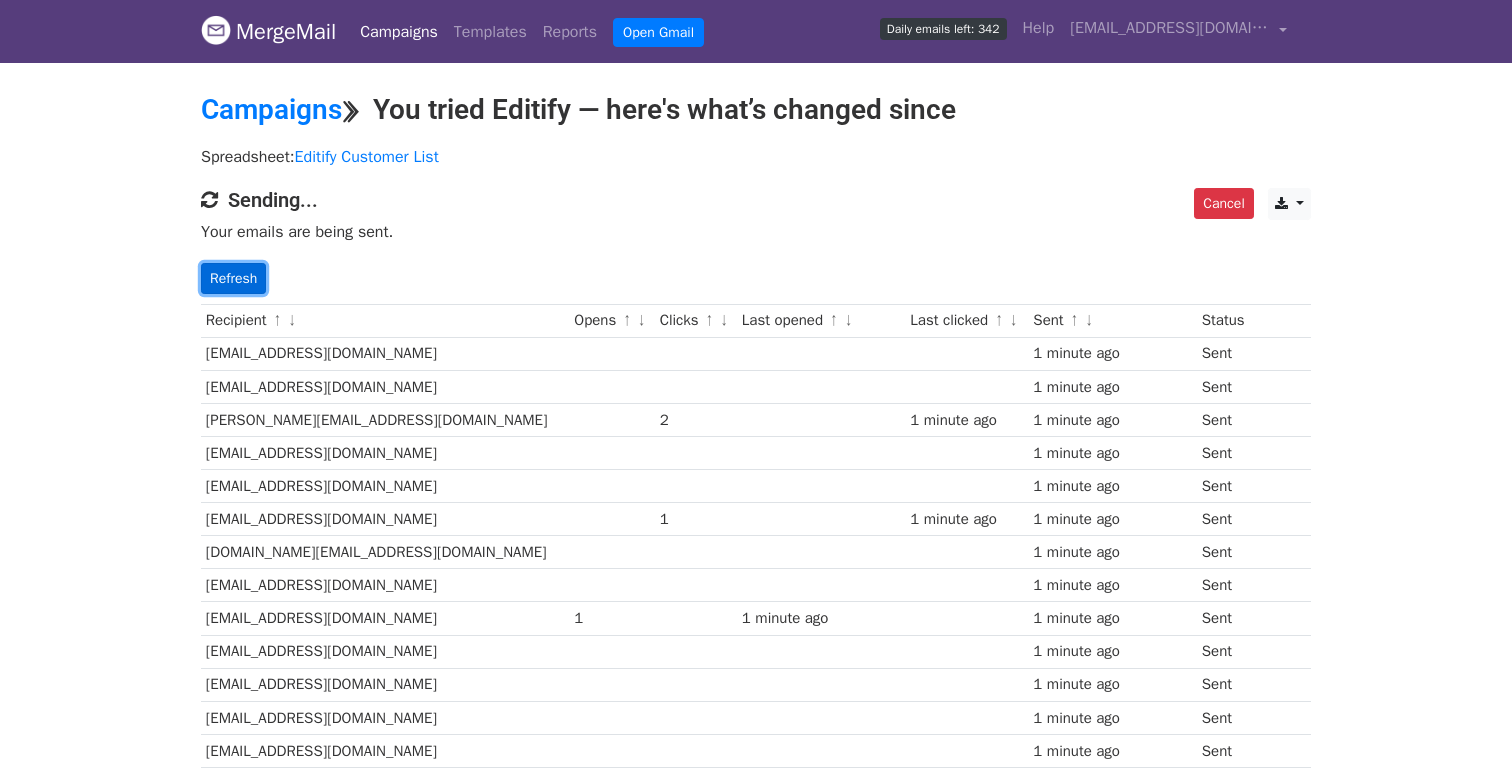 click on "Refresh" at bounding box center [233, 278] 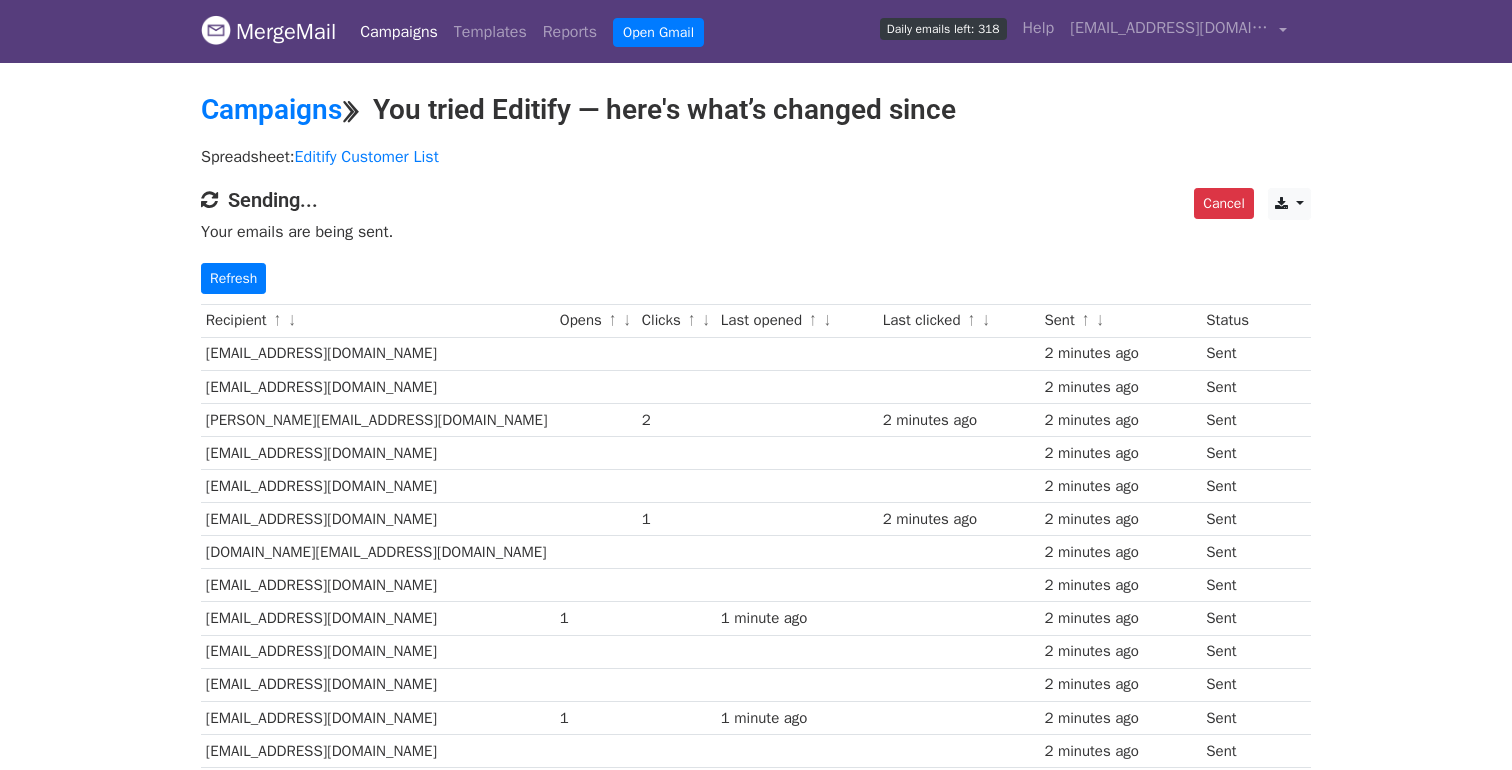 scroll, scrollTop: 0, scrollLeft: 0, axis: both 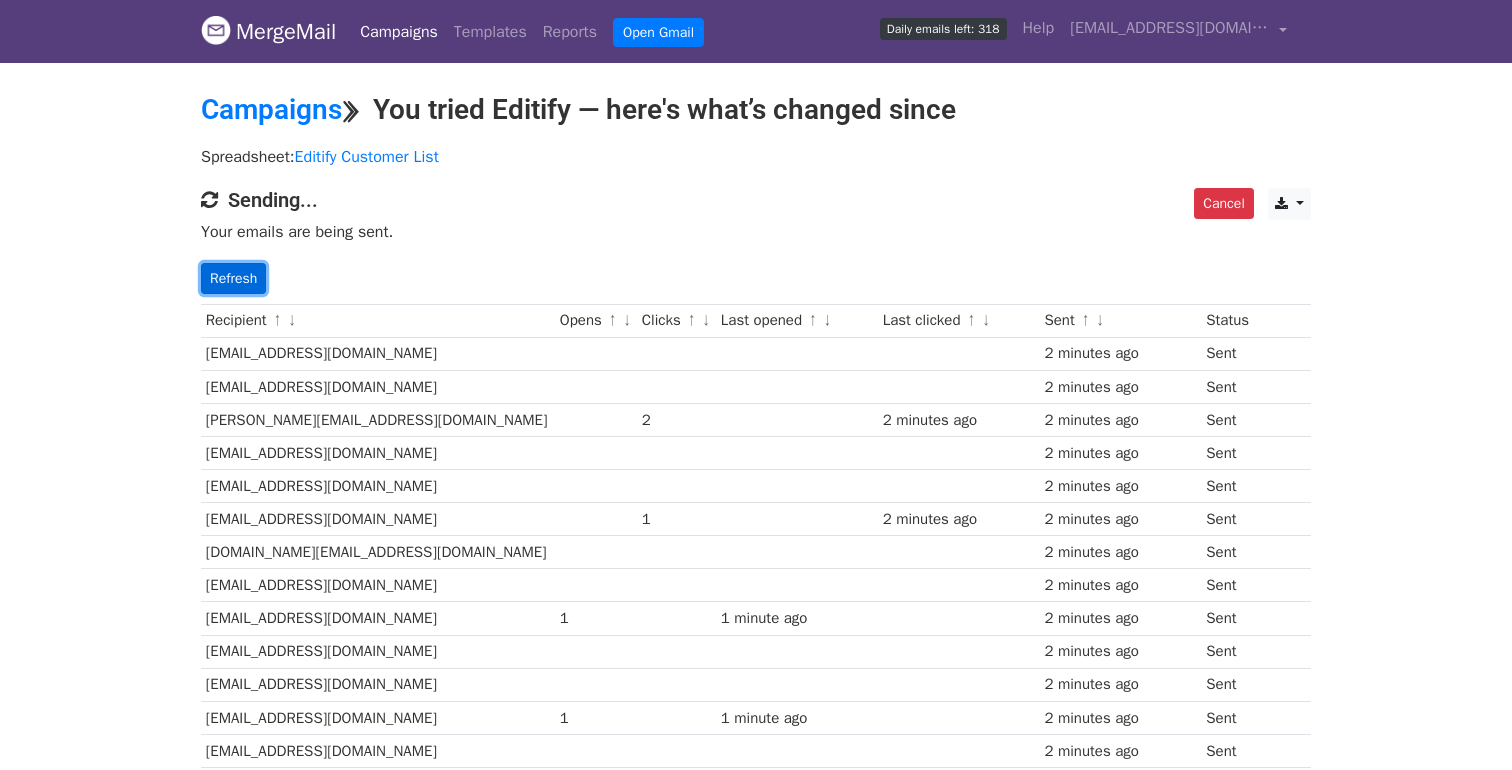 click on "Refresh" at bounding box center (233, 278) 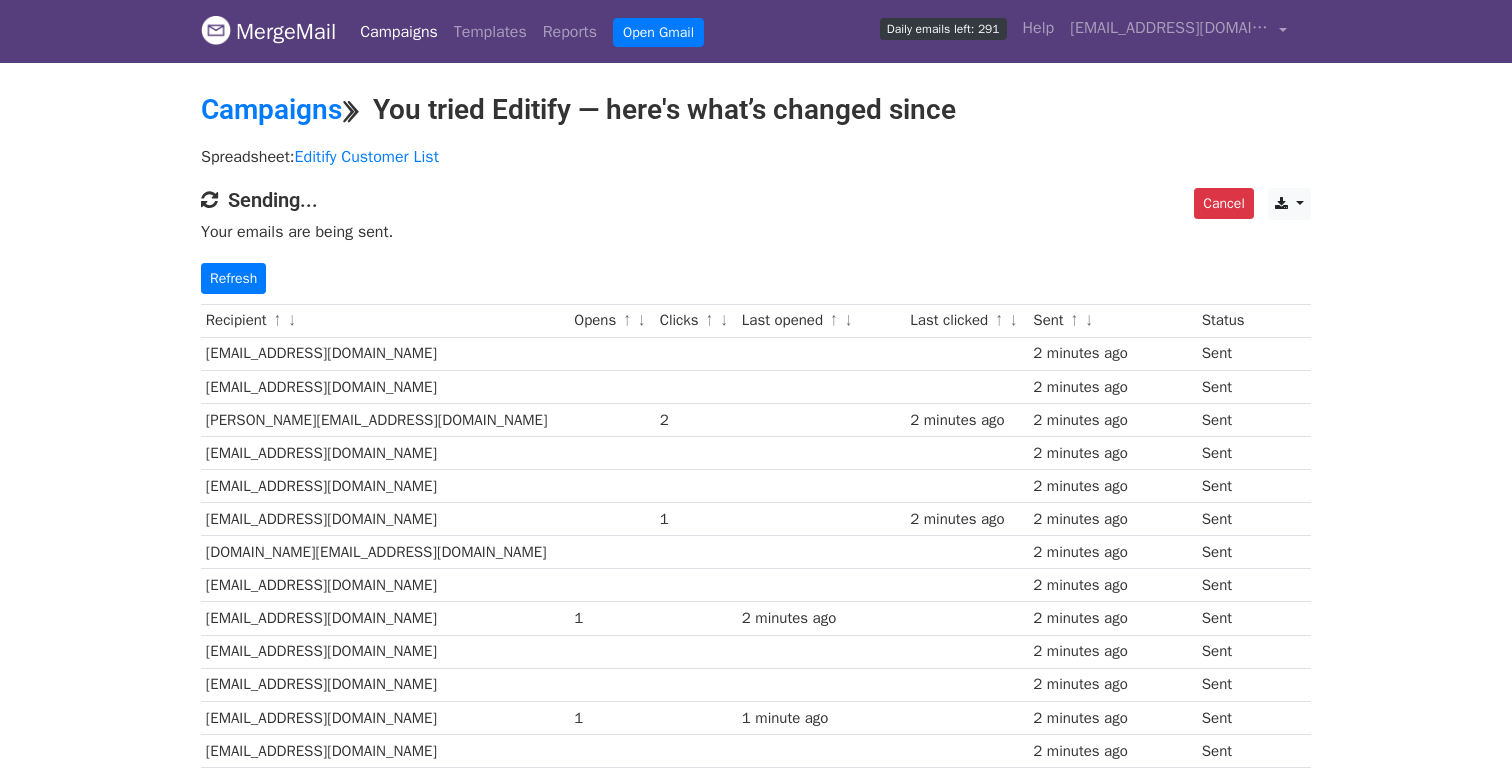 scroll, scrollTop: 0, scrollLeft: 0, axis: both 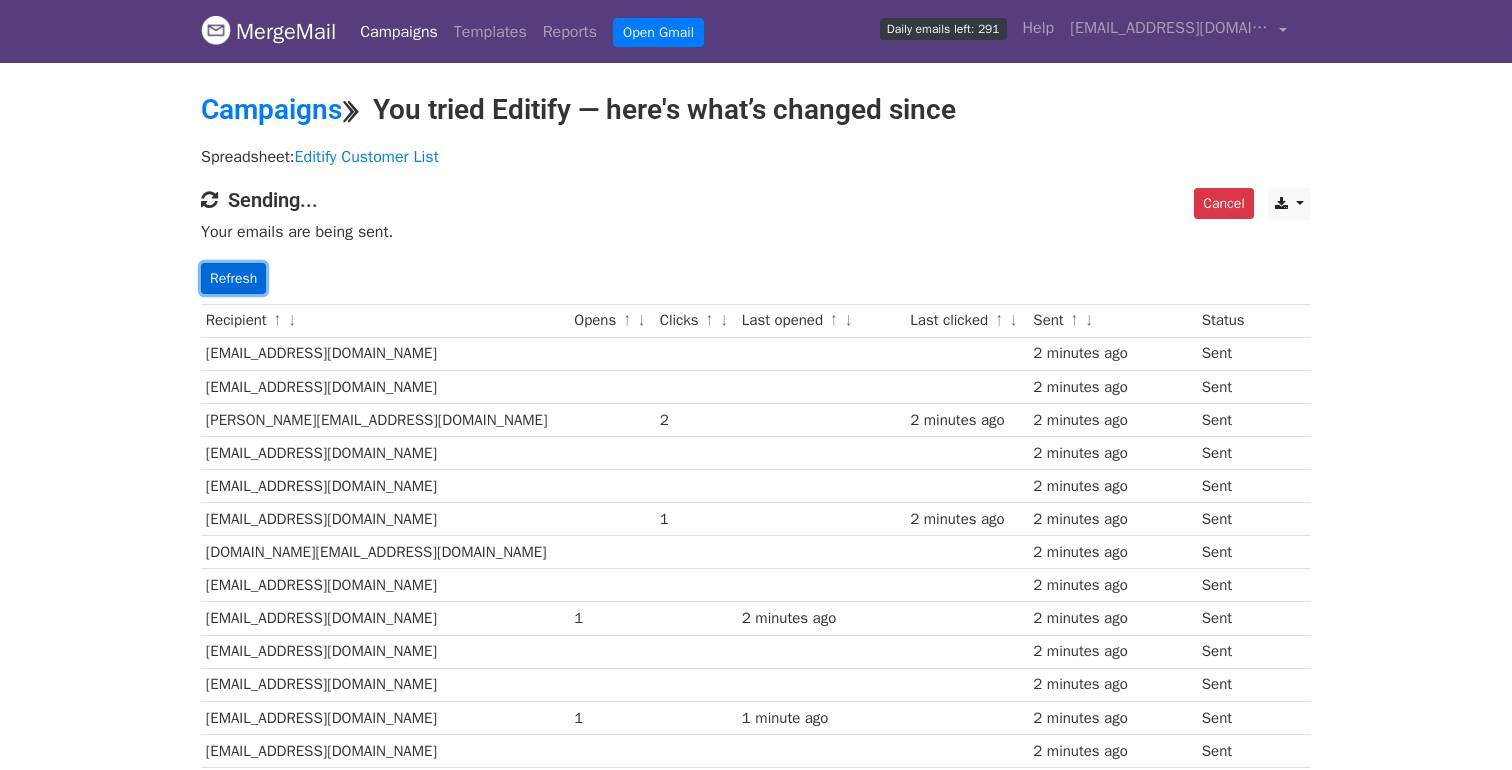 click on "Refresh" at bounding box center [233, 278] 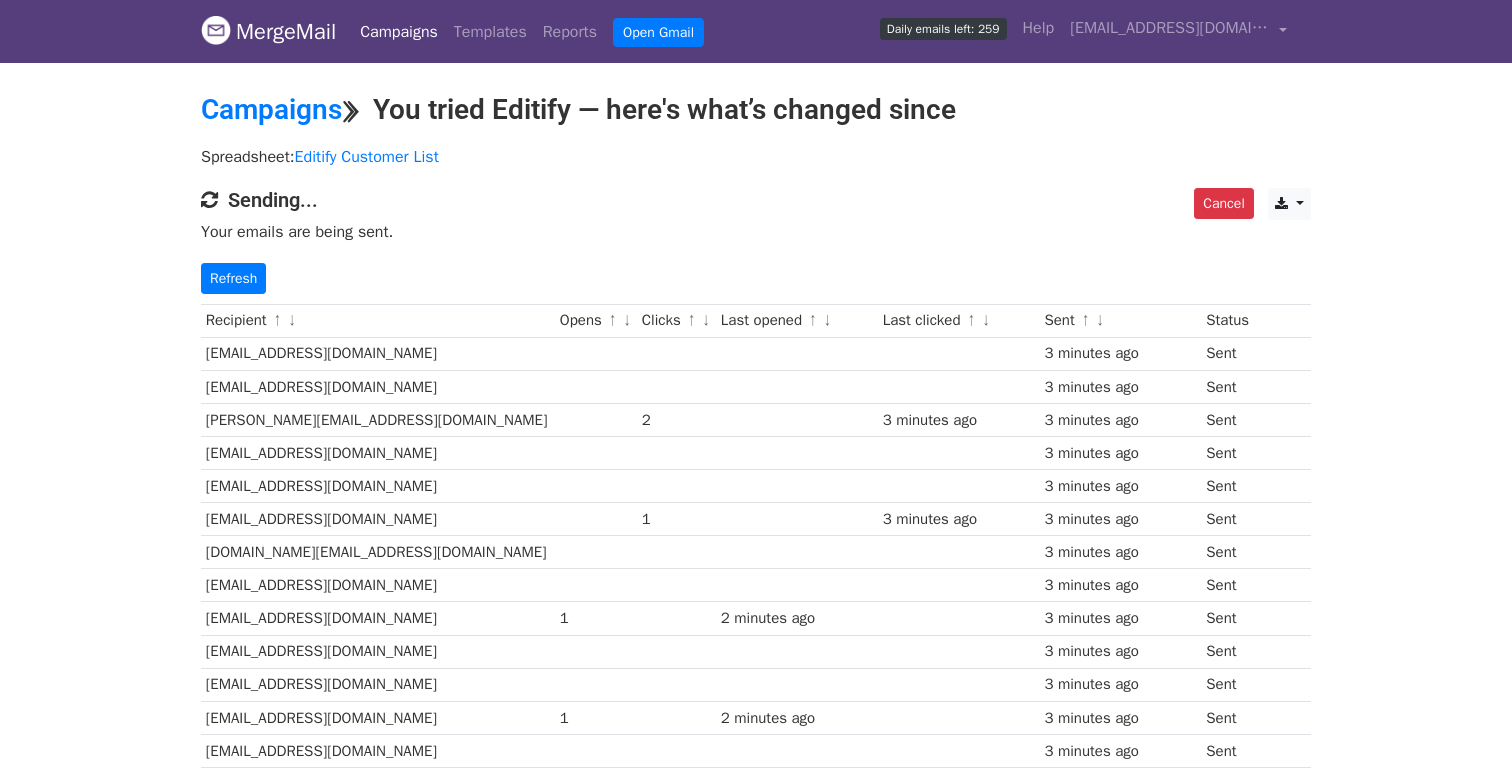 scroll, scrollTop: 195, scrollLeft: 0, axis: vertical 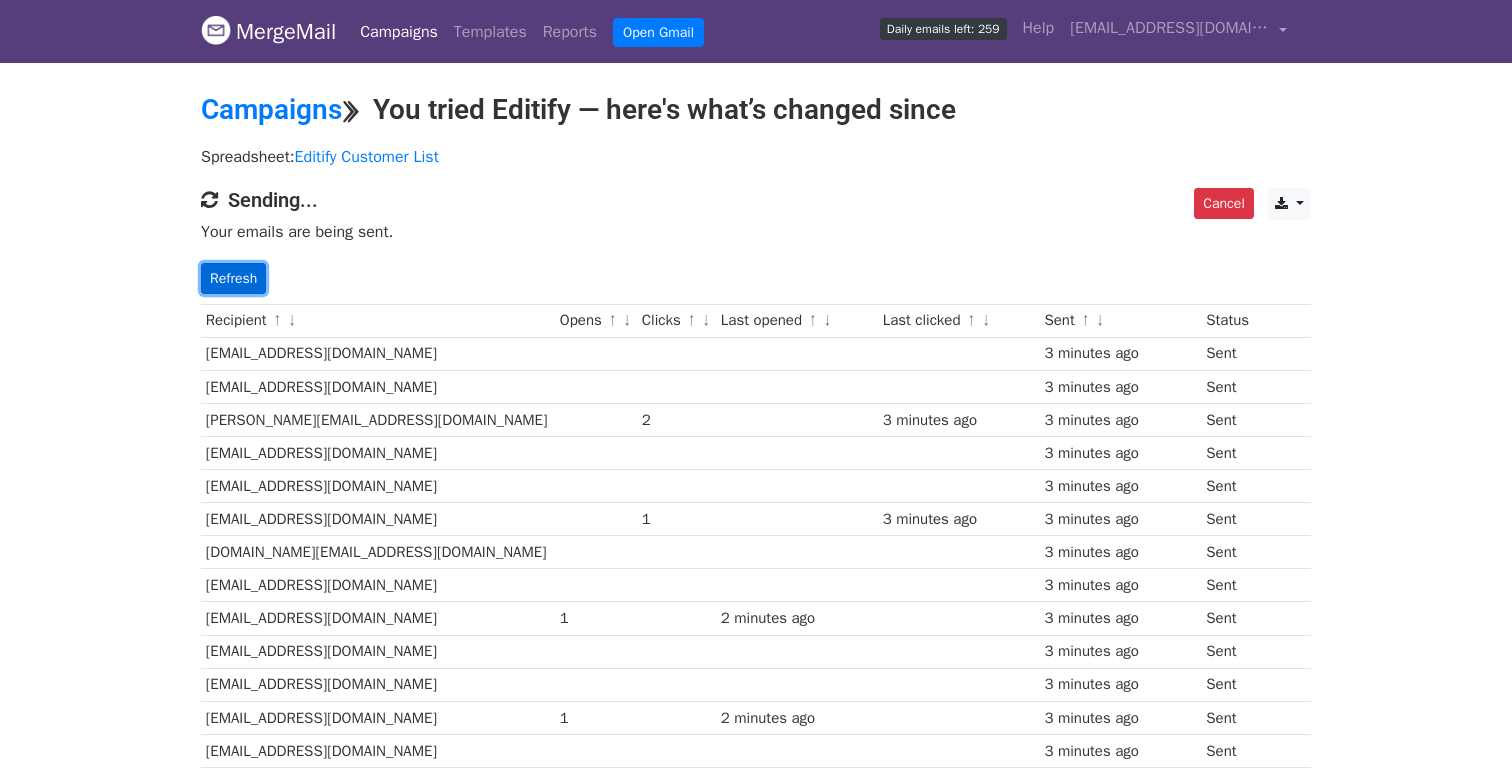 click on "Refresh" at bounding box center (233, 278) 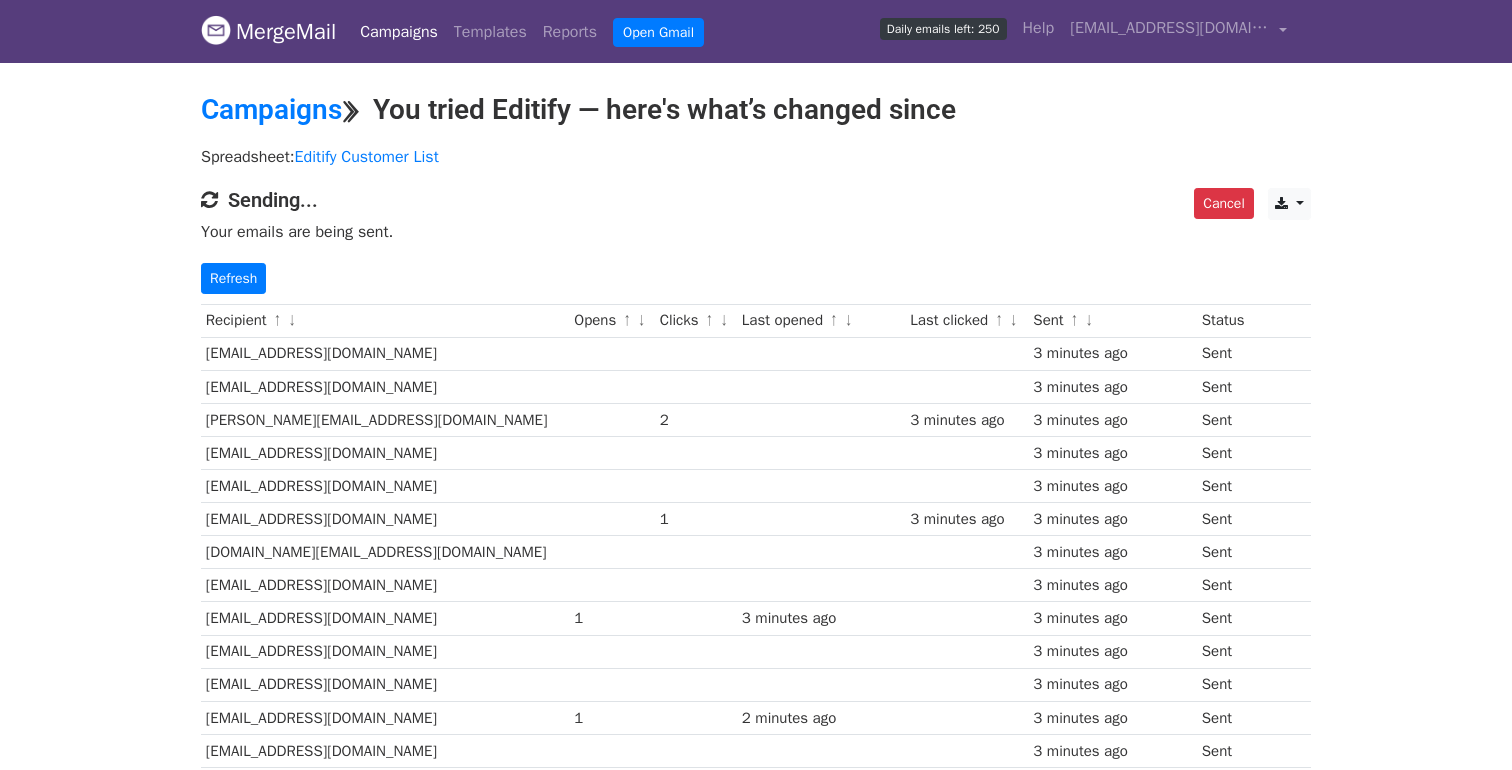 scroll, scrollTop: 0, scrollLeft: 0, axis: both 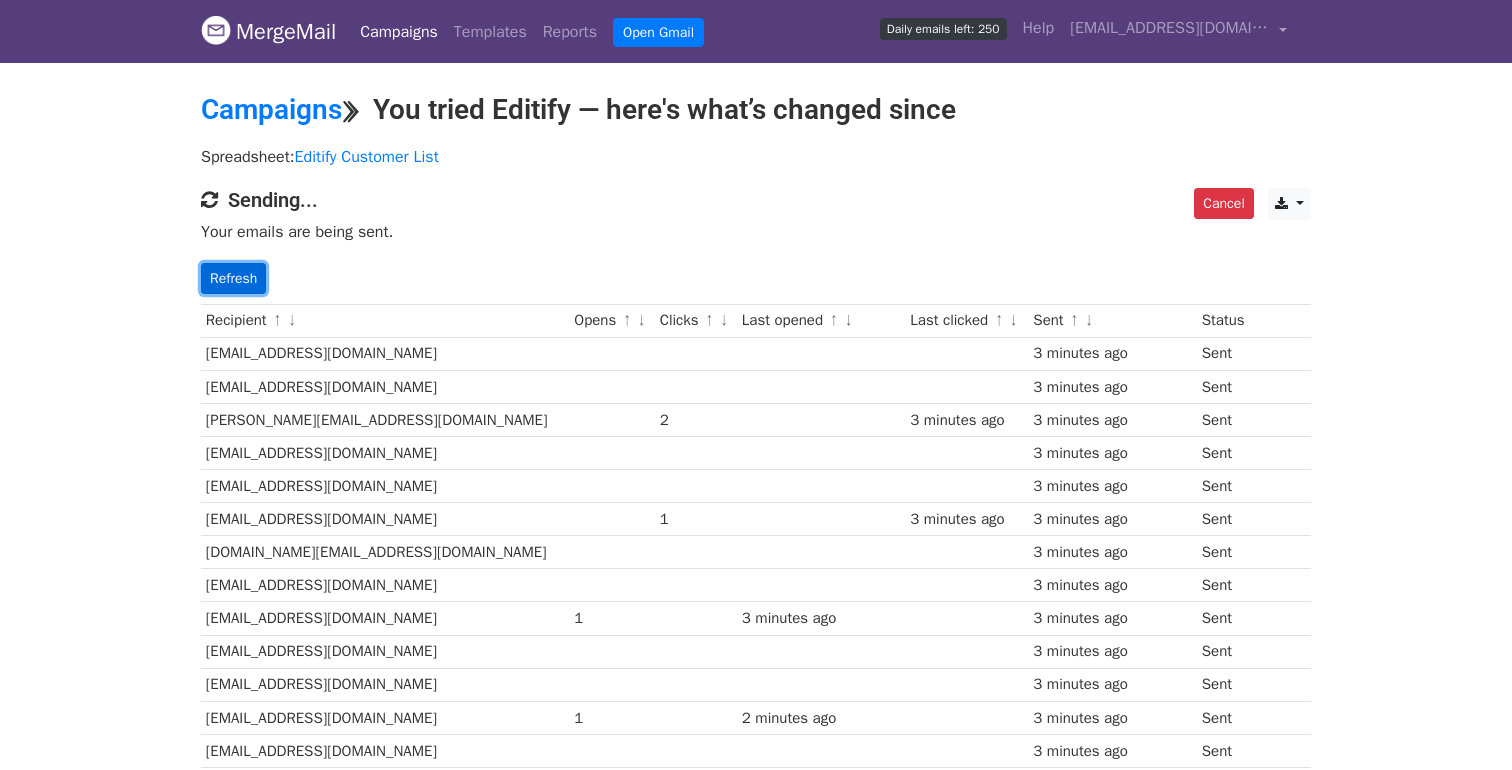 click on "Refresh" at bounding box center (233, 278) 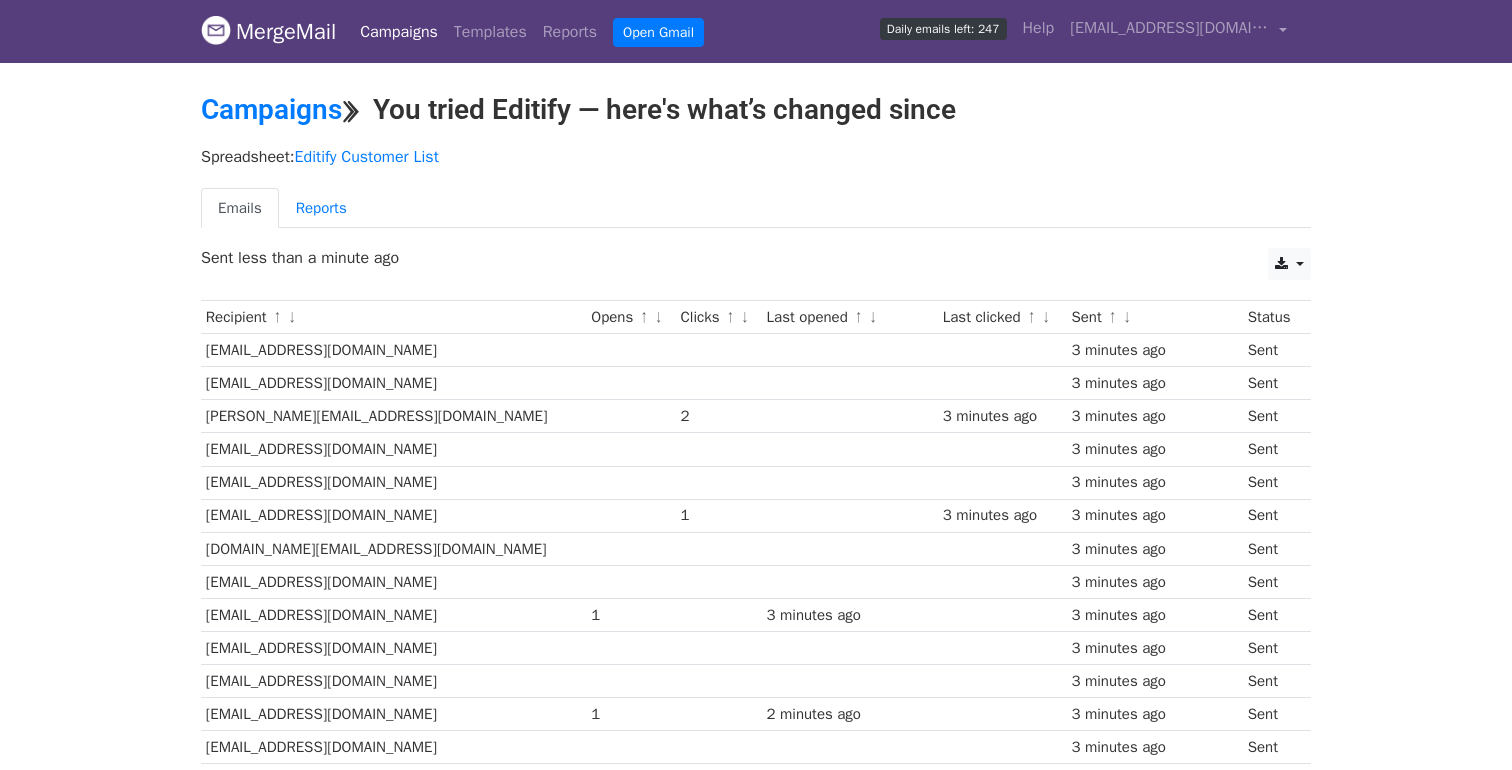 scroll, scrollTop: 0, scrollLeft: 0, axis: both 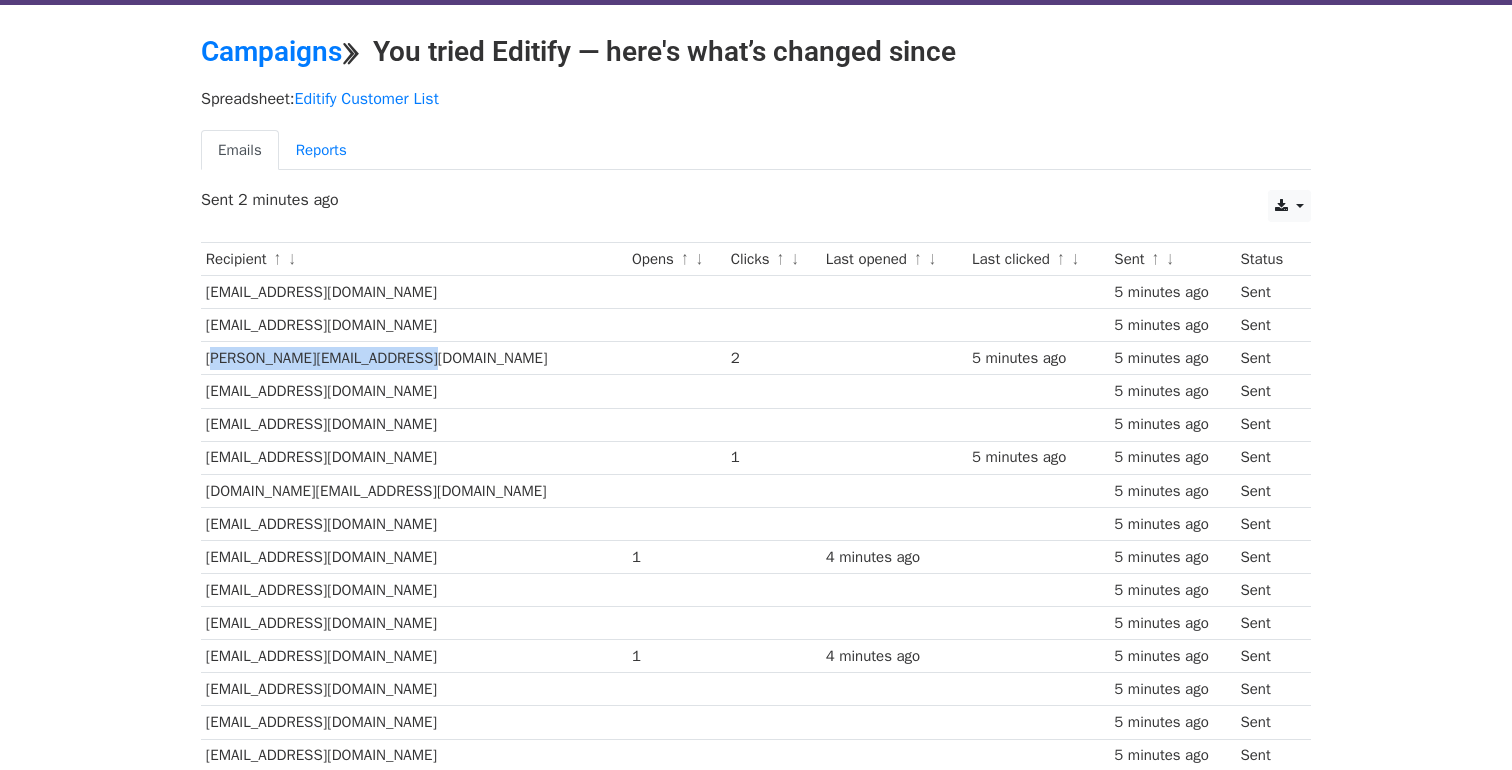 drag, startPoint x: 418, startPoint y: 355, endPoint x: 204, endPoint y: 358, distance: 214.02103 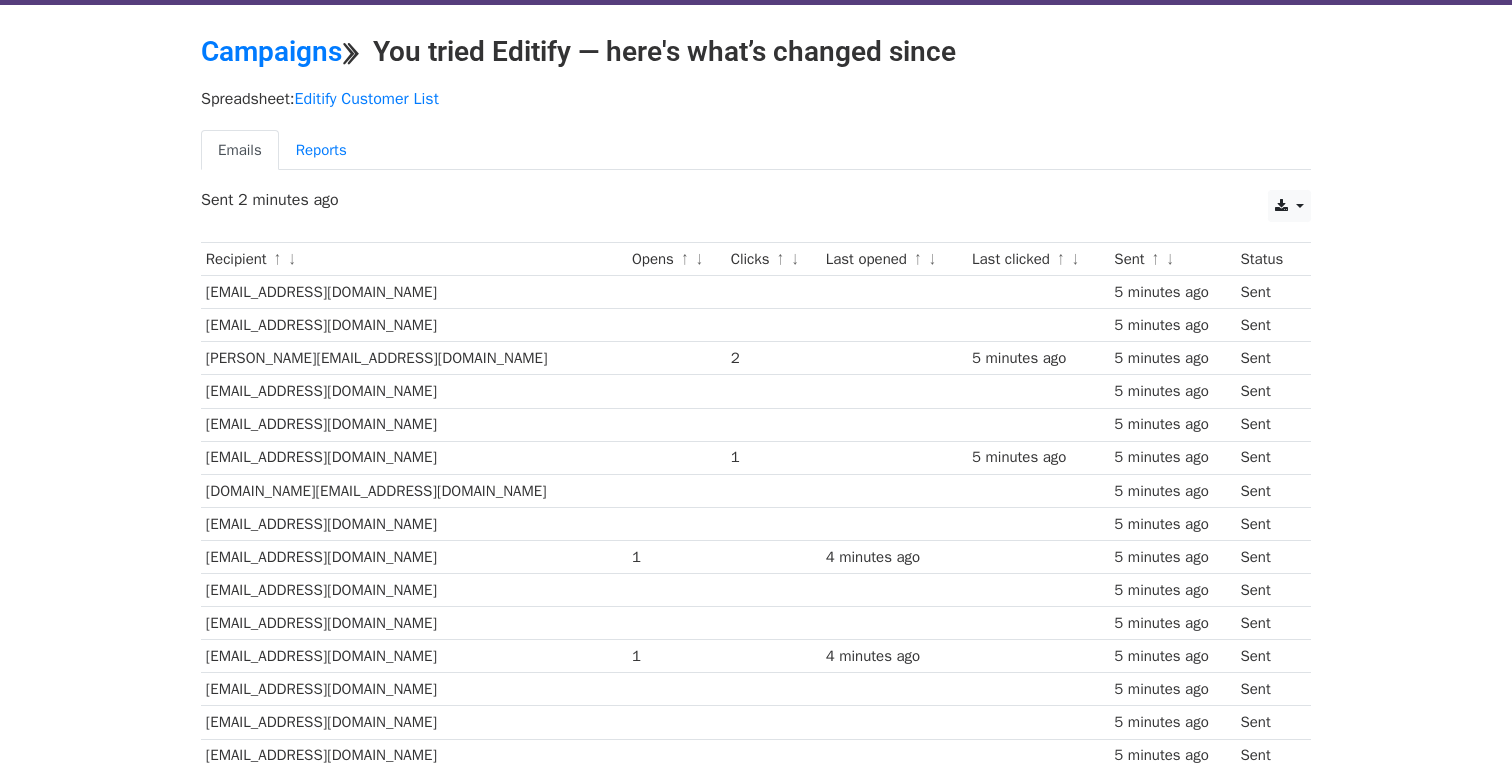 click on "Emails
Reports" at bounding box center (756, 150) 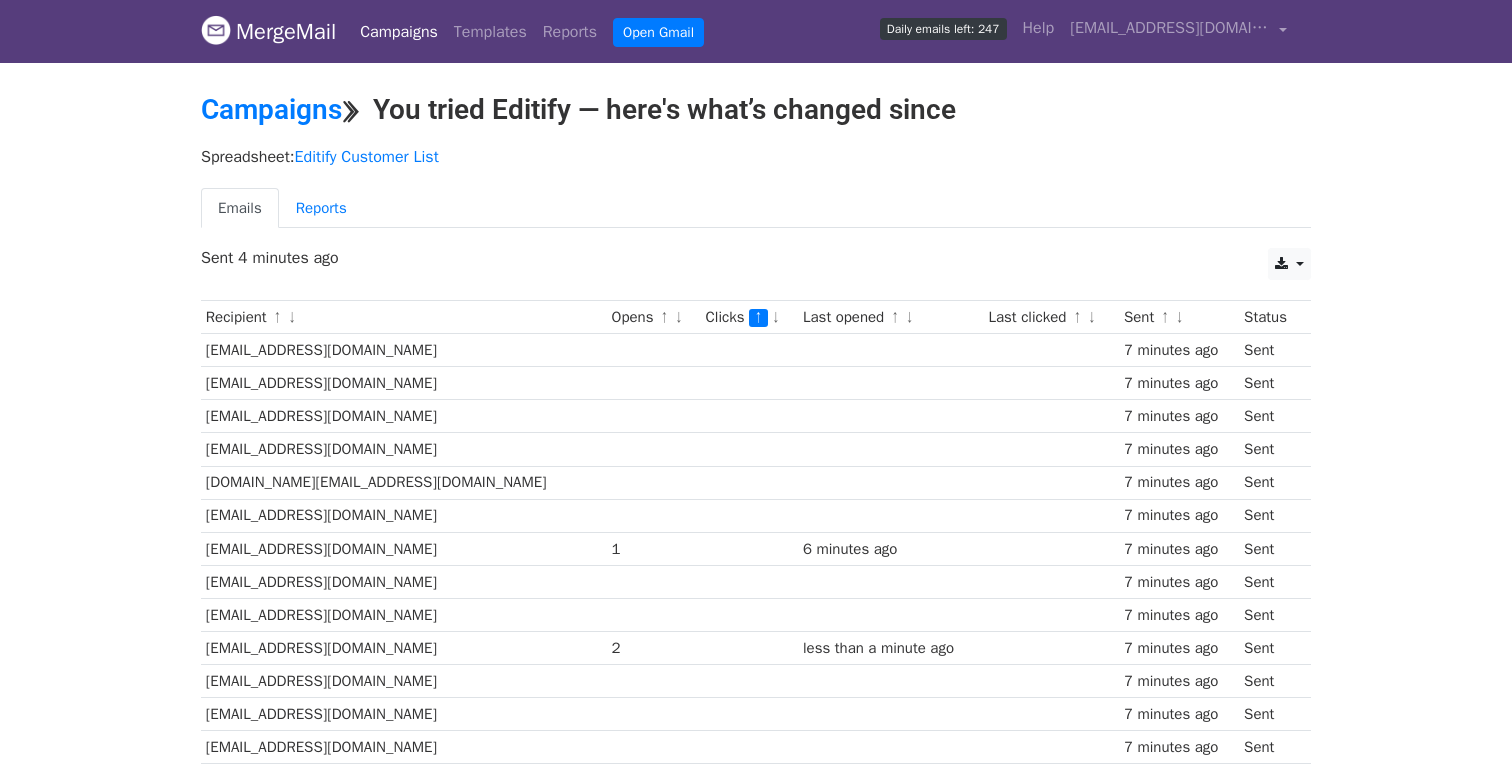 scroll, scrollTop: 0, scrollLeft: 0, axis: both 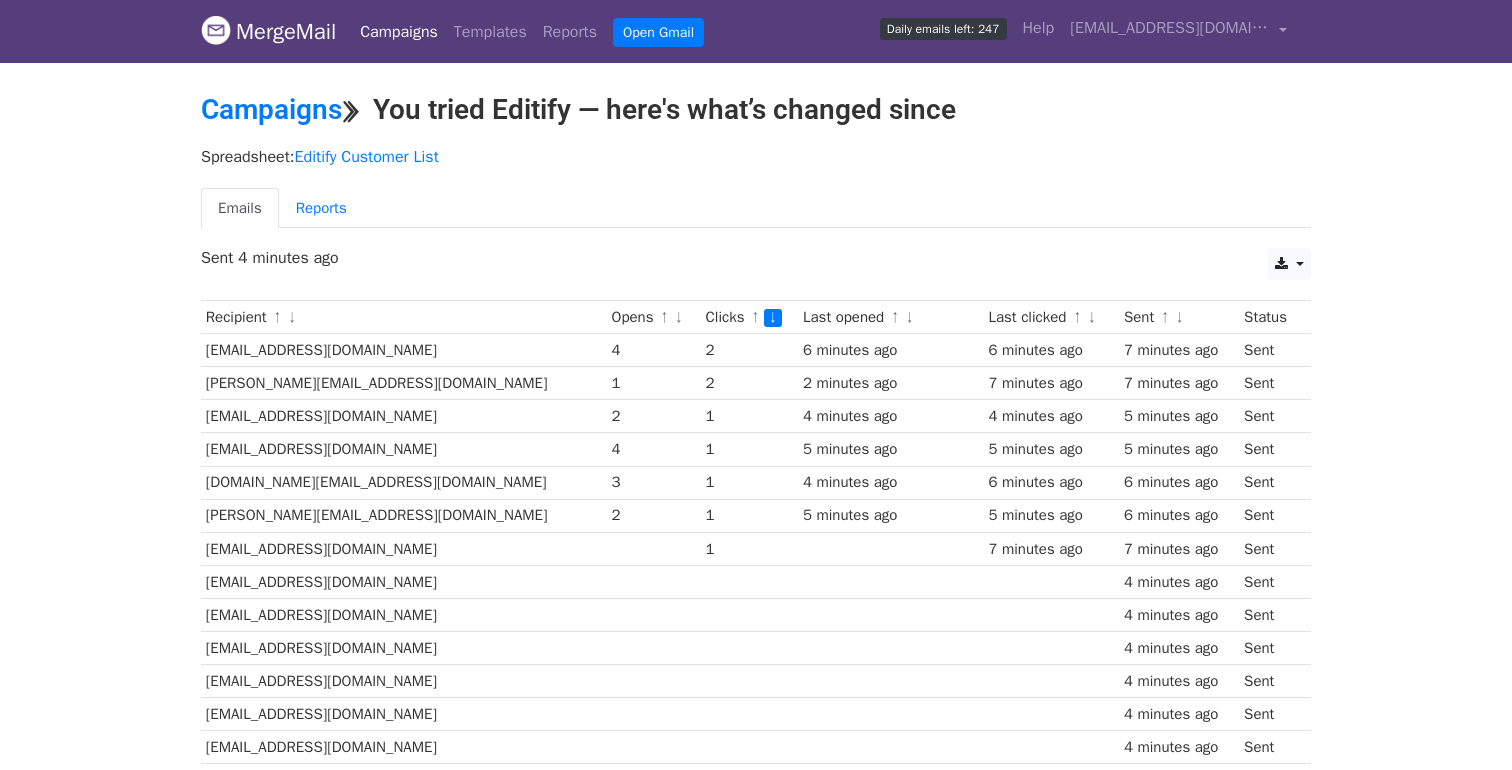 click on "↓" at bounding box center (679, 318) 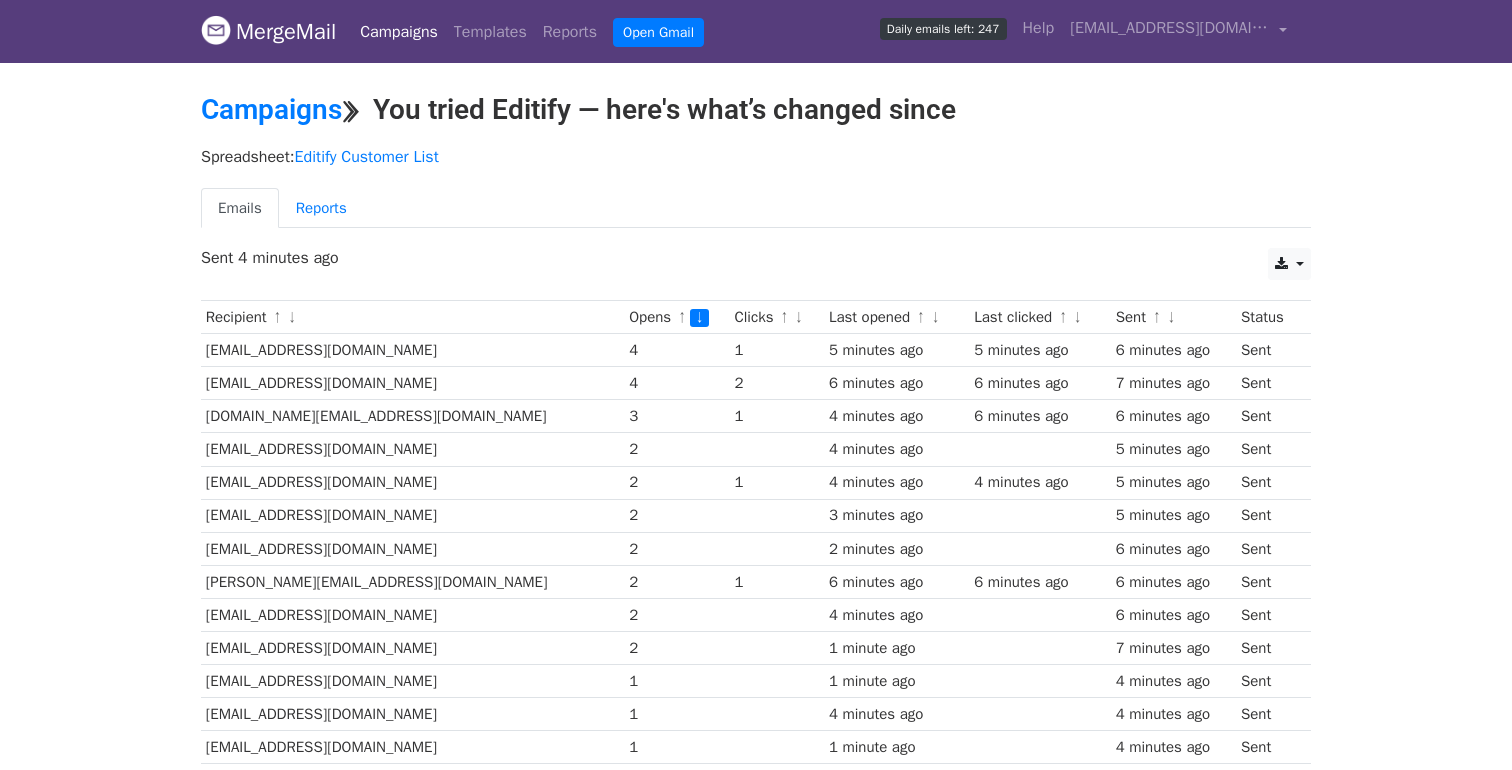 scroll, scrollTop: 0, scrollLeft: 0, axis: both 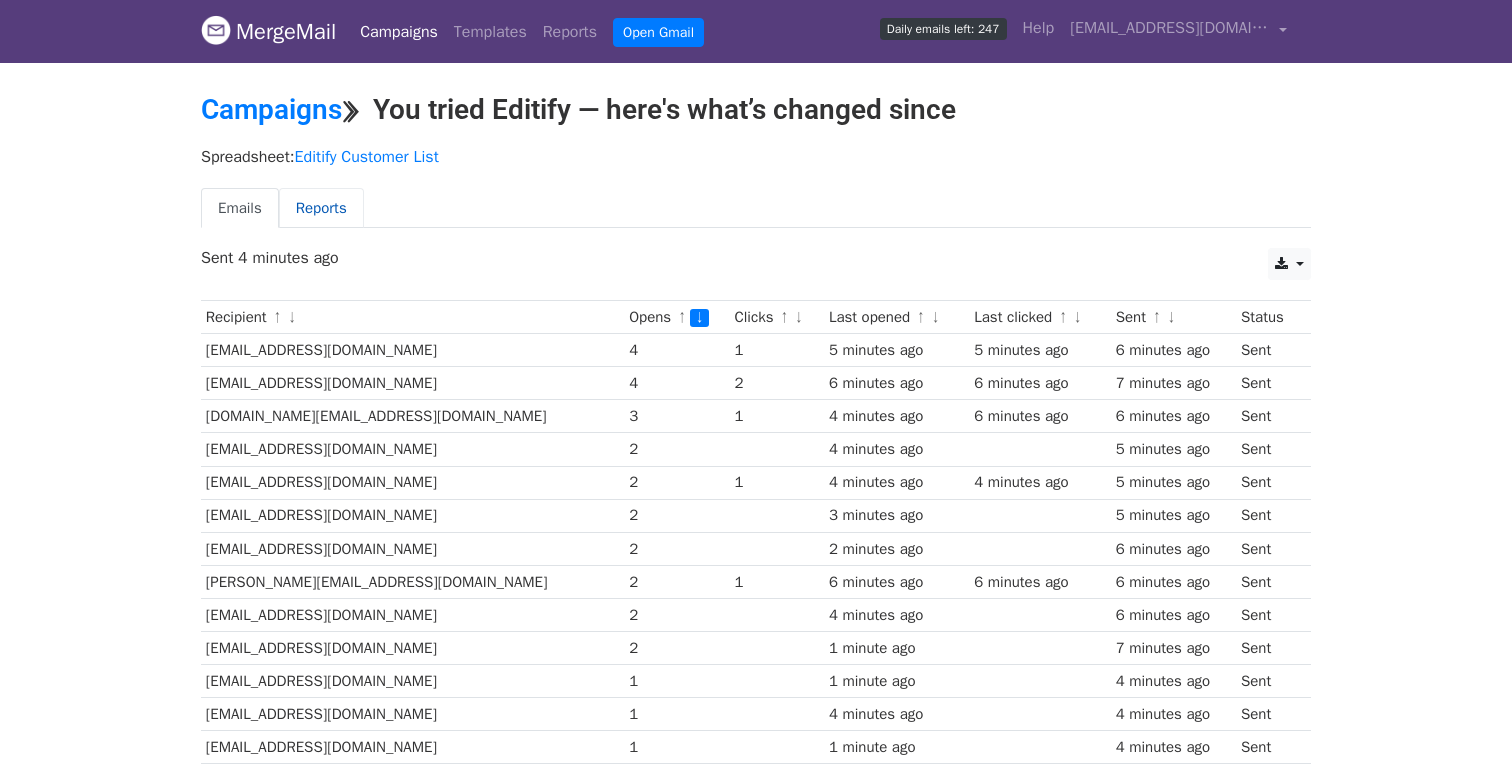 click on "Reports" at bounding box center (321, 208) 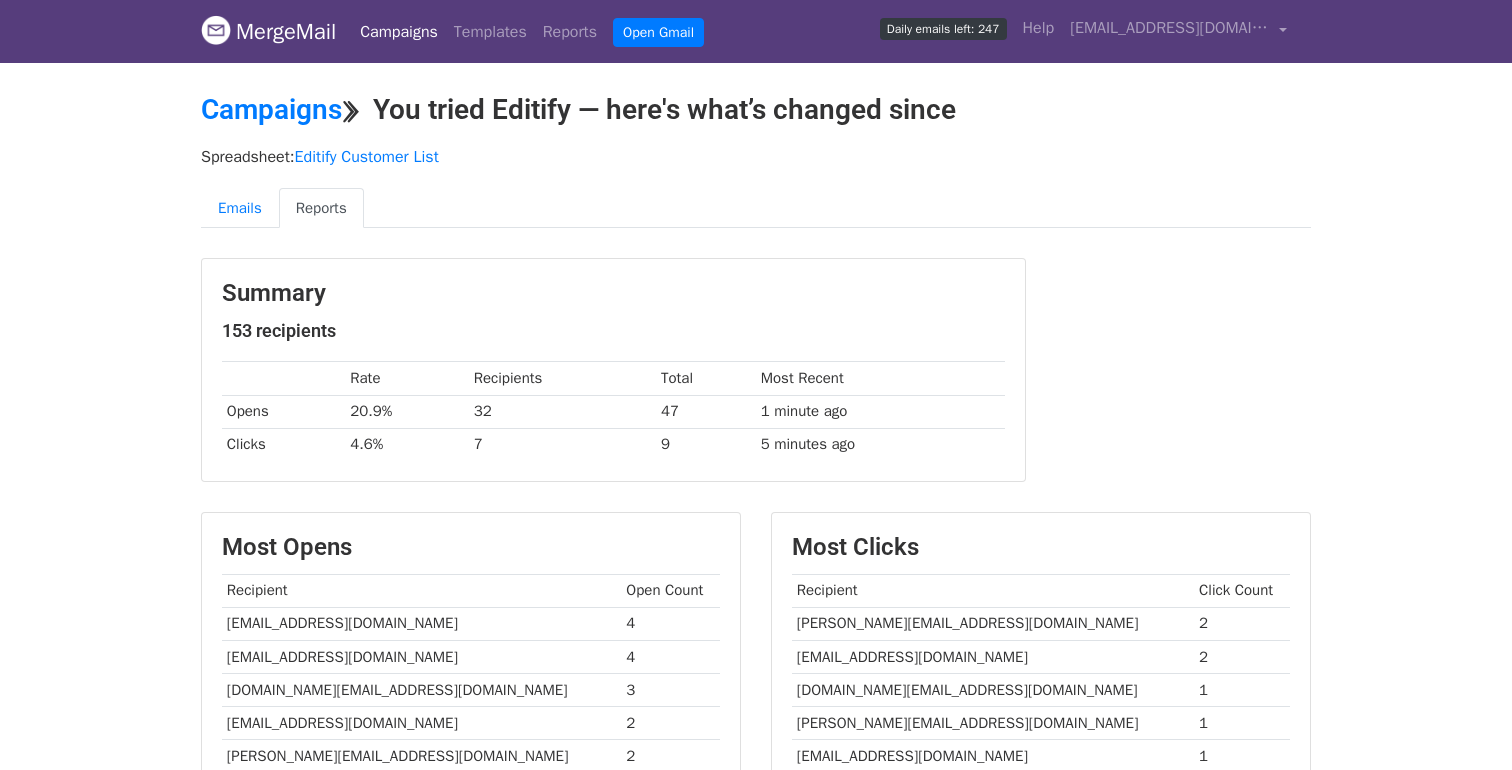 scroll, scrollTop: 0, scrollLeft: 0, axis: both 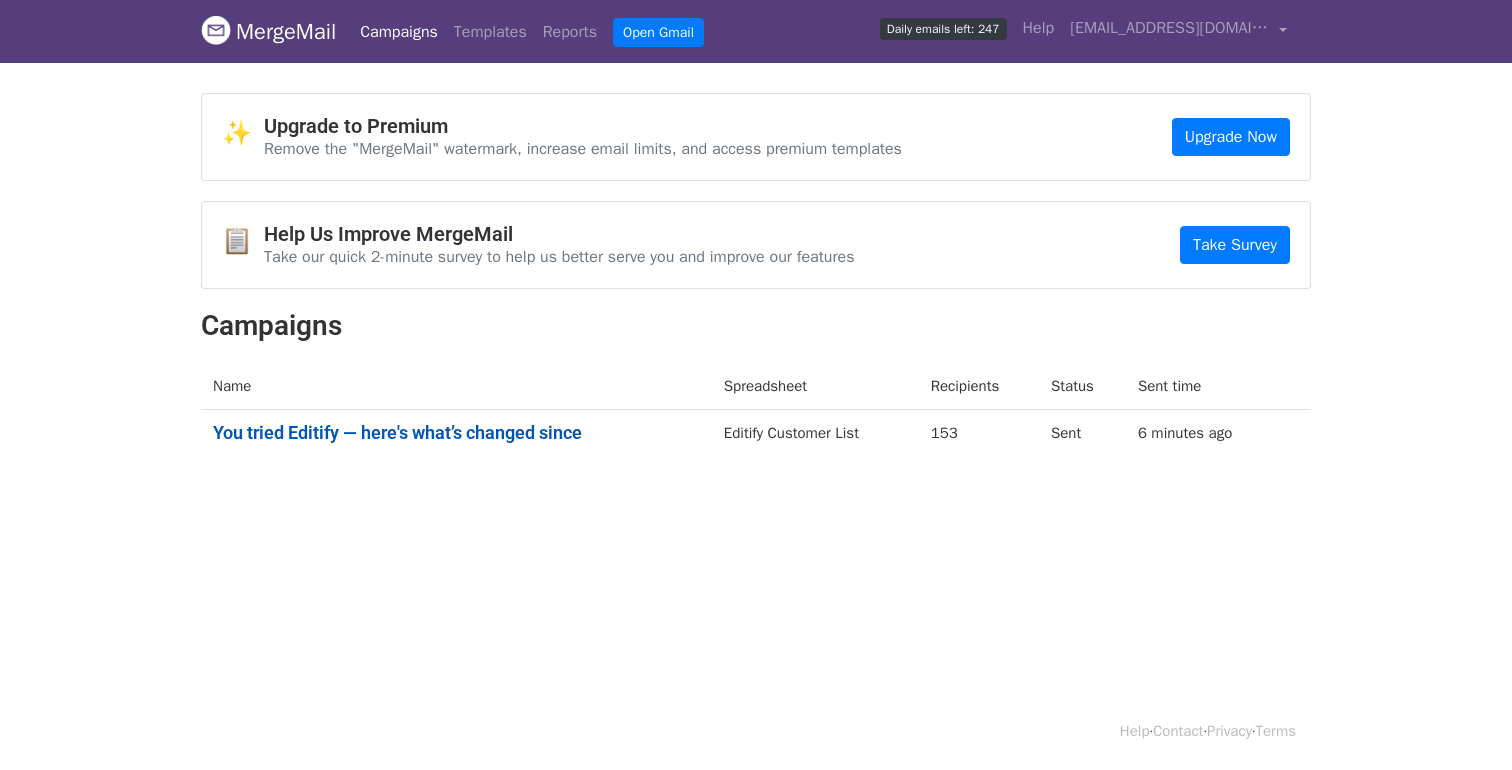 click on "You tried Editify — here's what’s changed since" at bounding box center [456, 433] 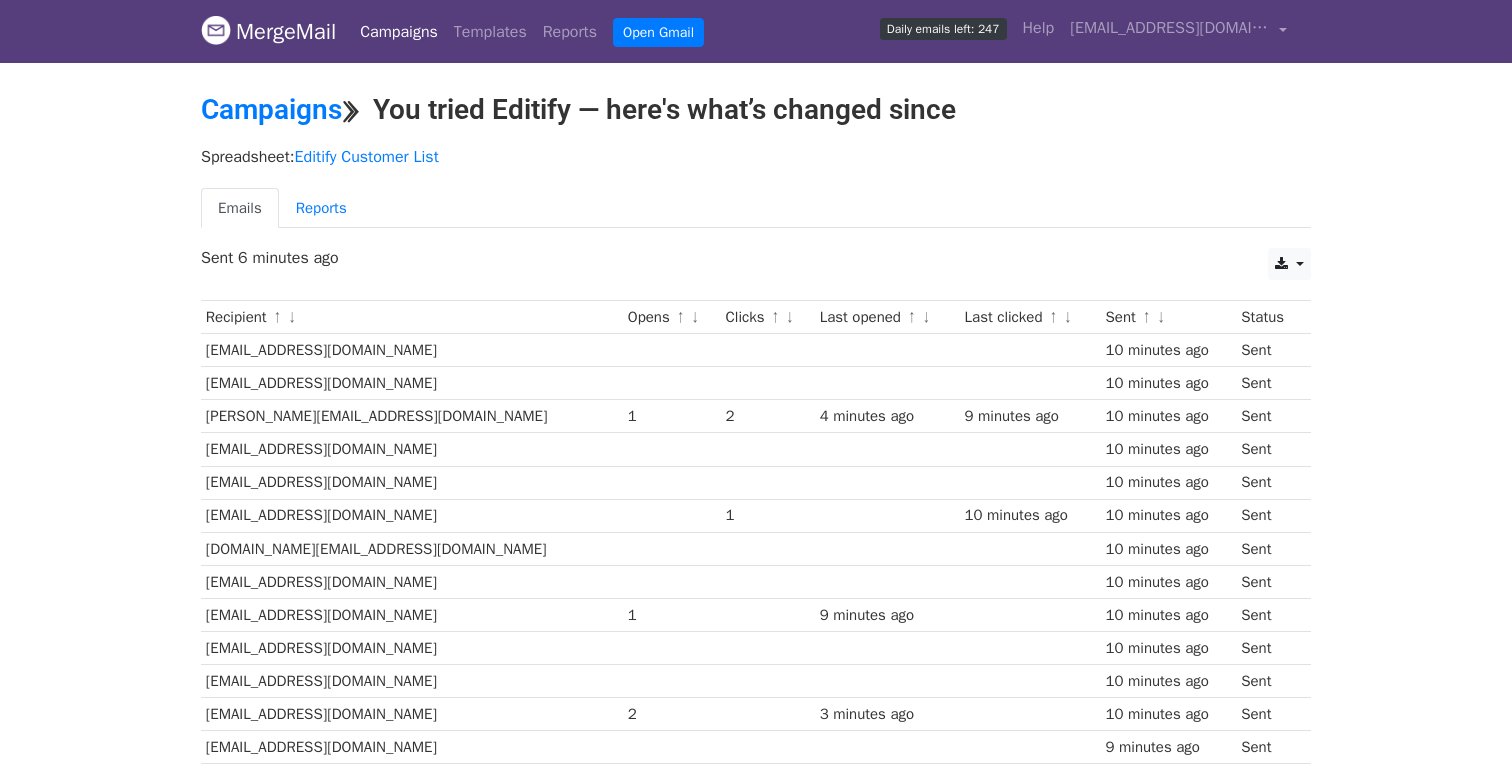 scroll, scrollTop: 0, scrollLeft: 0, axis: both 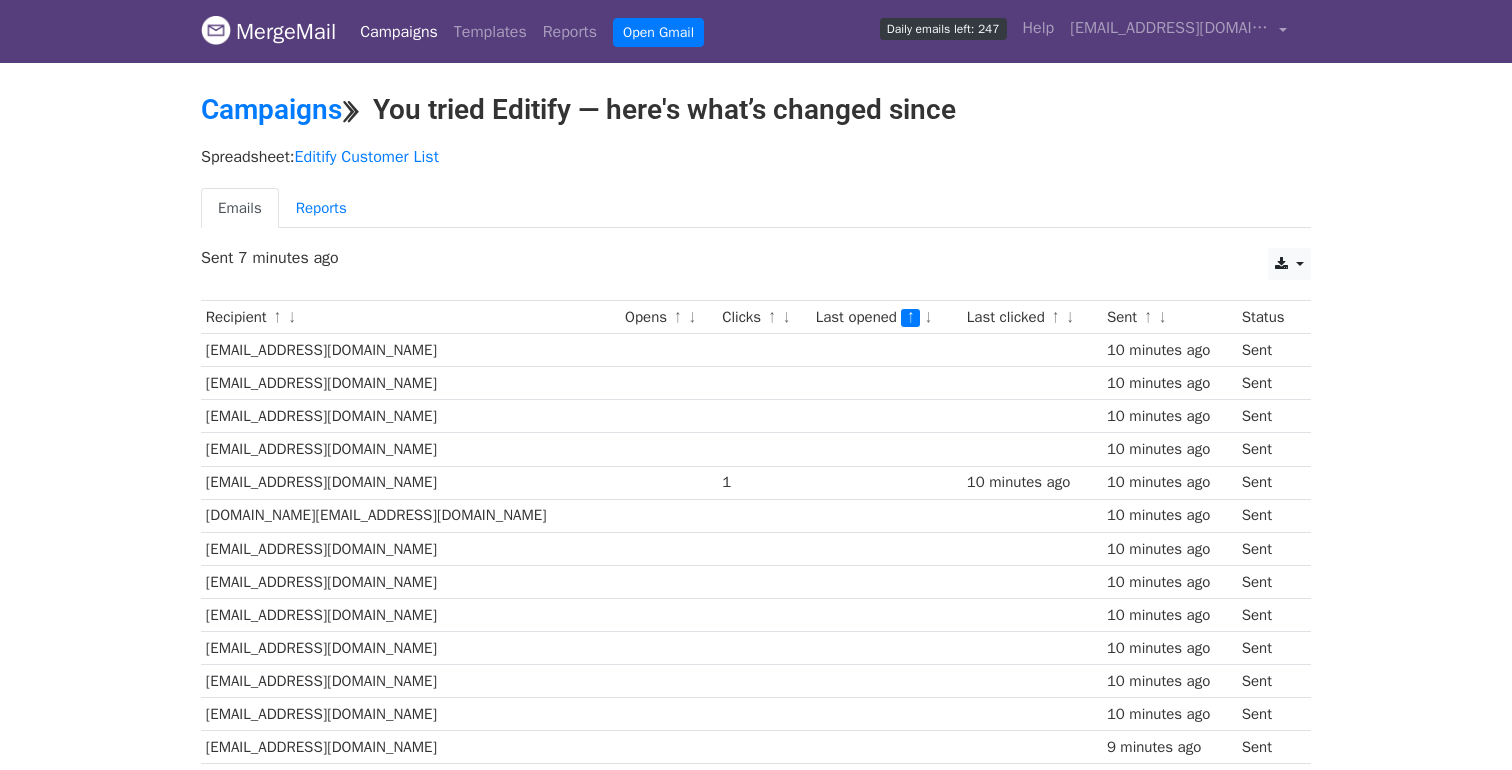 click on "Last opened
↑
↓" at bounding box center (886, 317) 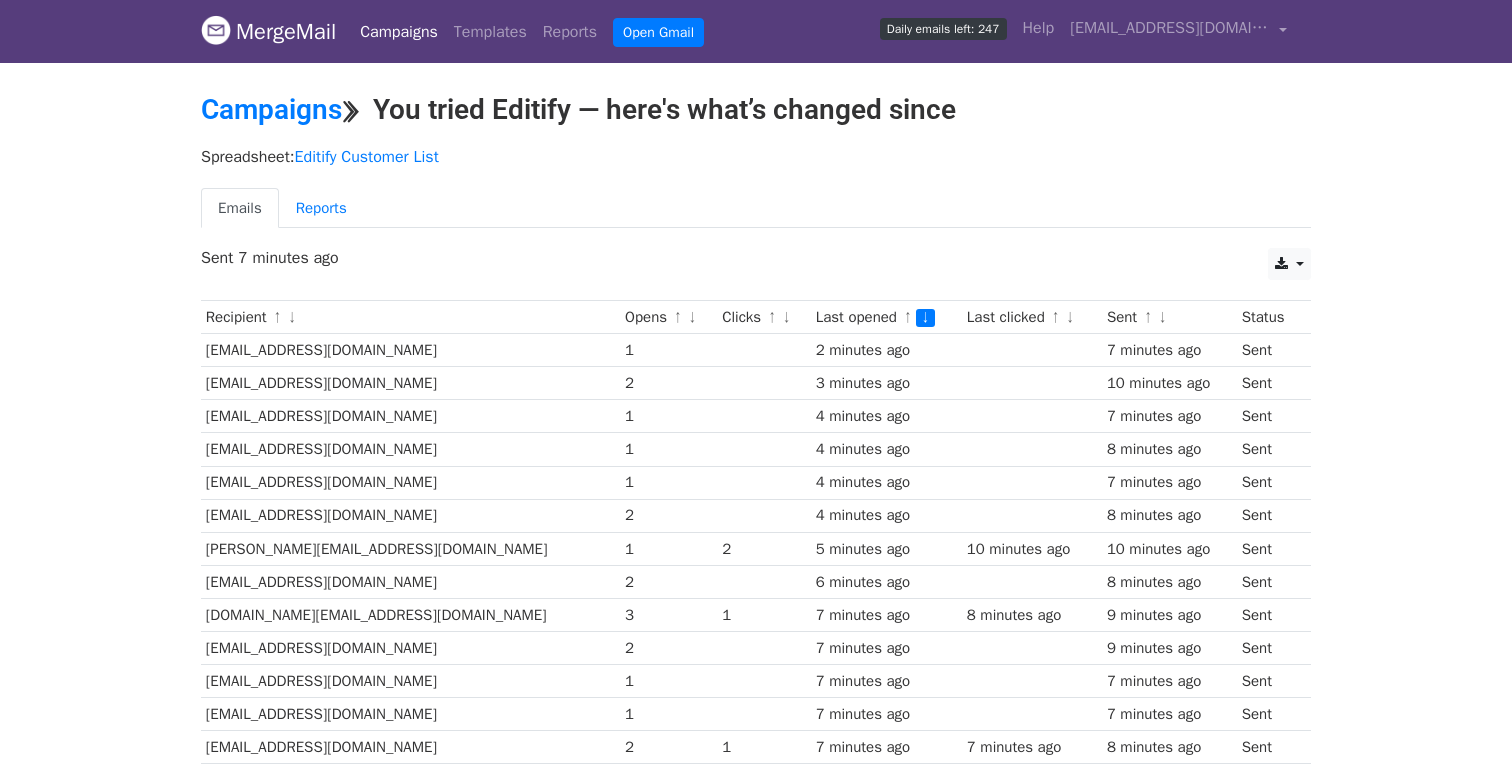 scroll, scrollTop: 0, scrollLeft: 0, axis: both 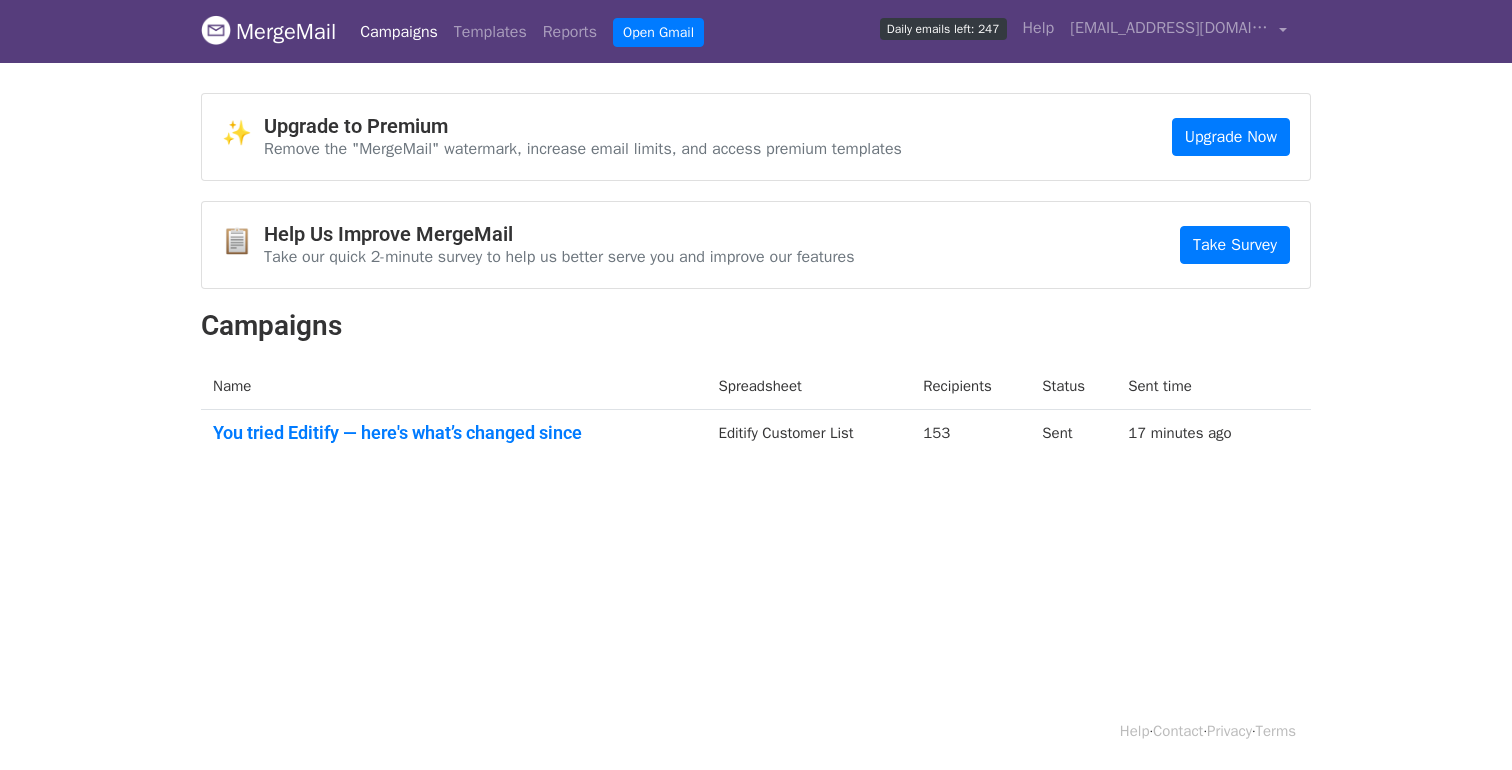 click on "You tried Editify — here's what’s changed since" at bounding box center [454, 437] 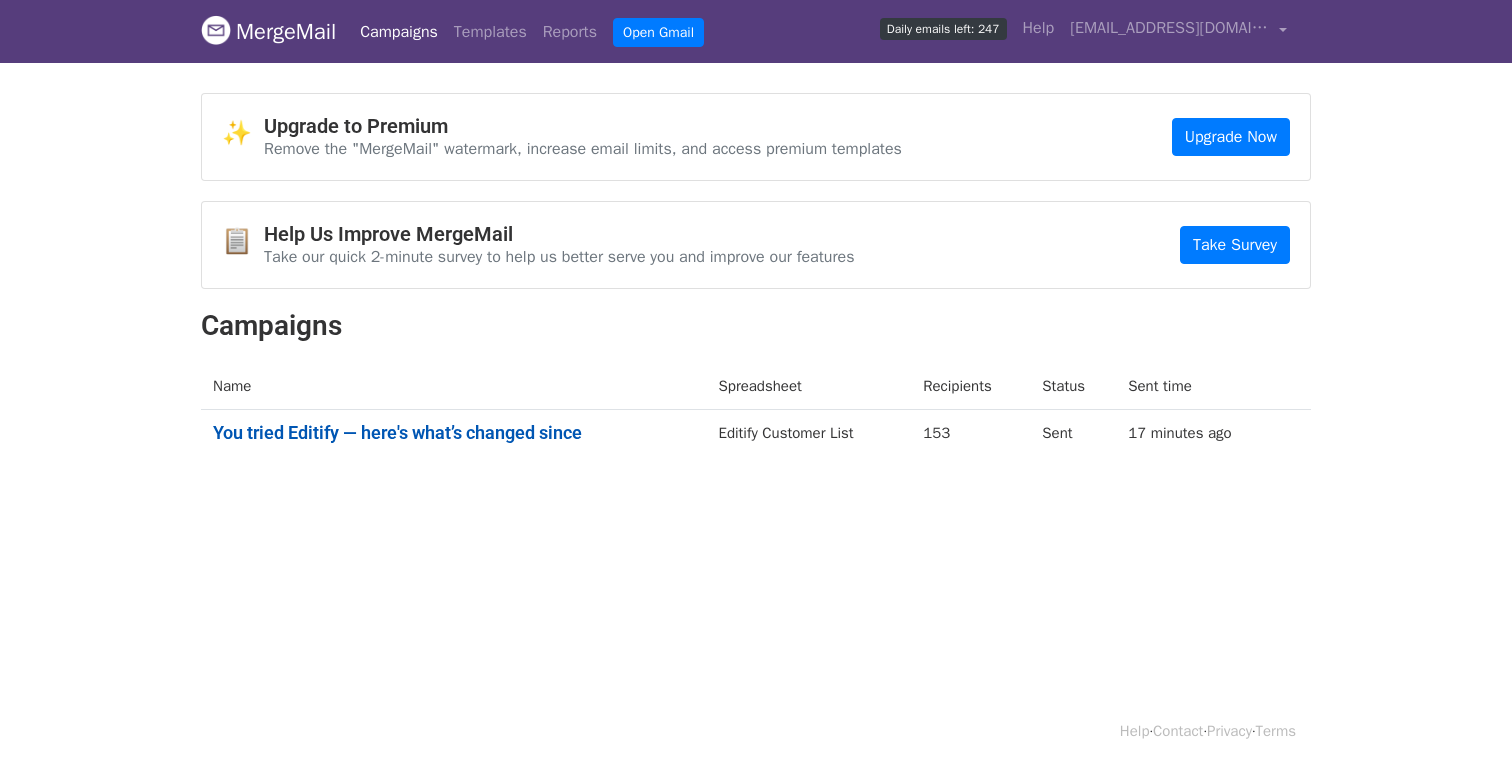 click on "You tried Editify — here's what’s changed since" at bounding box center (454, 433) 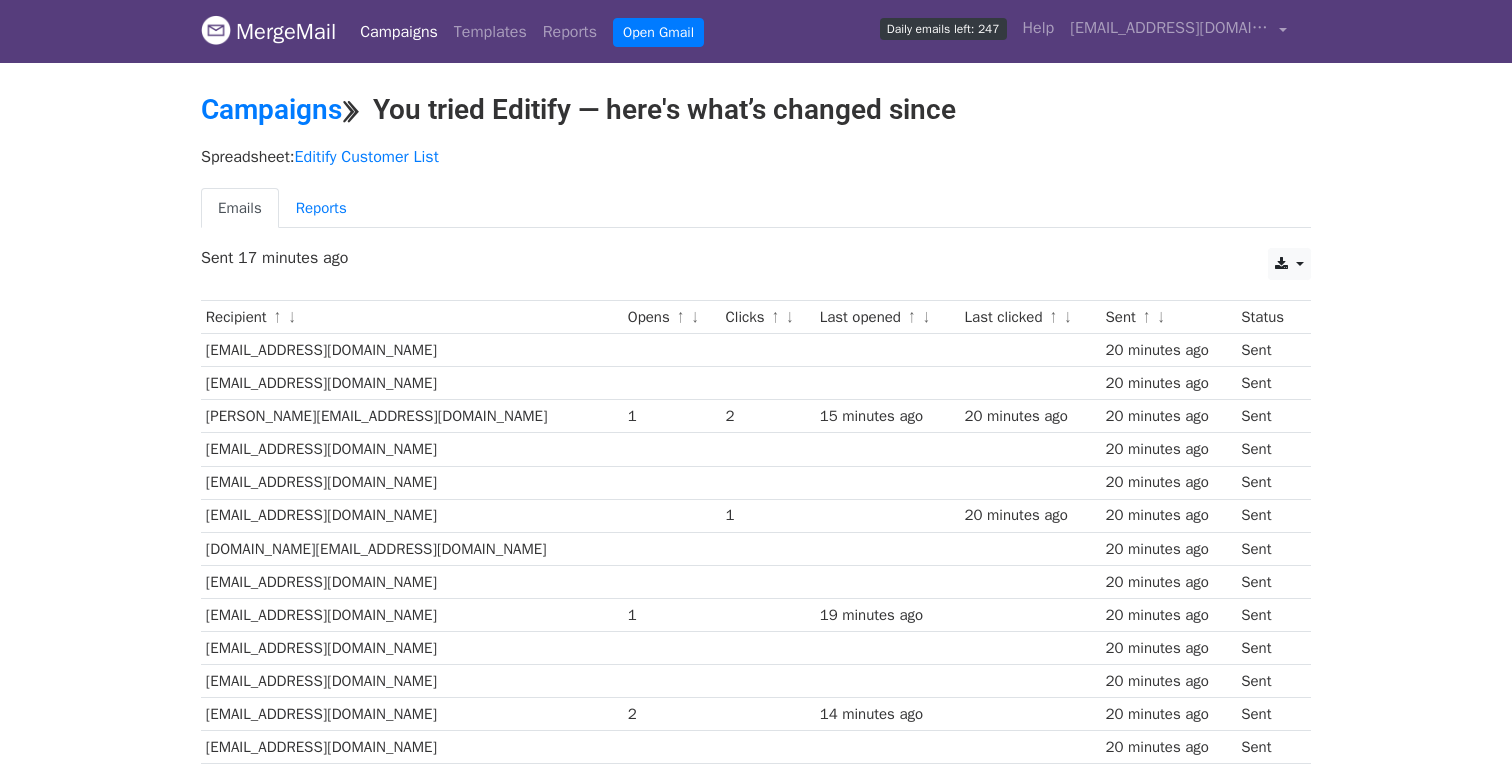 scroll, scrollTop: 0, scrollLeft: 0, axis: both 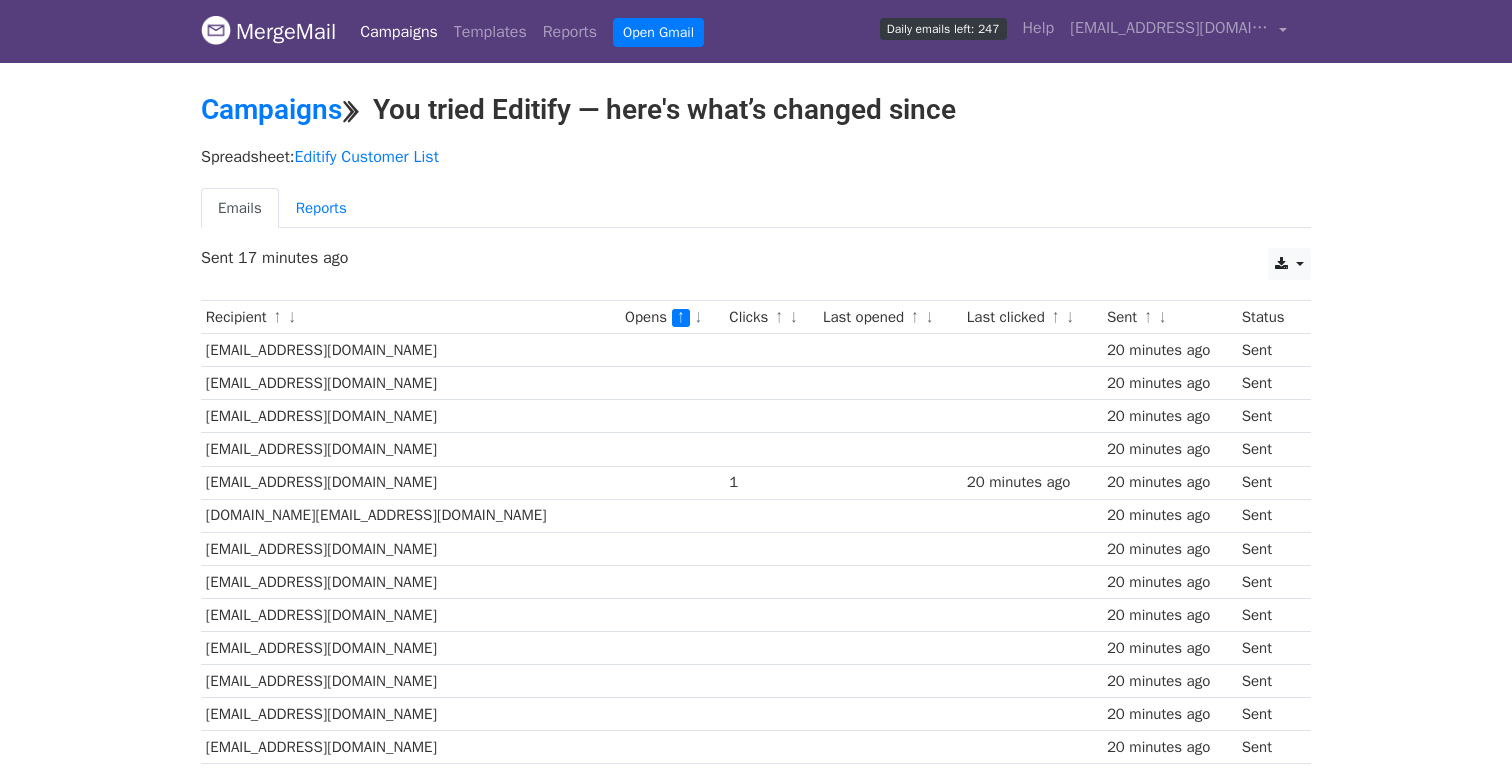 click on "↓" at bounding box center (698, 318) 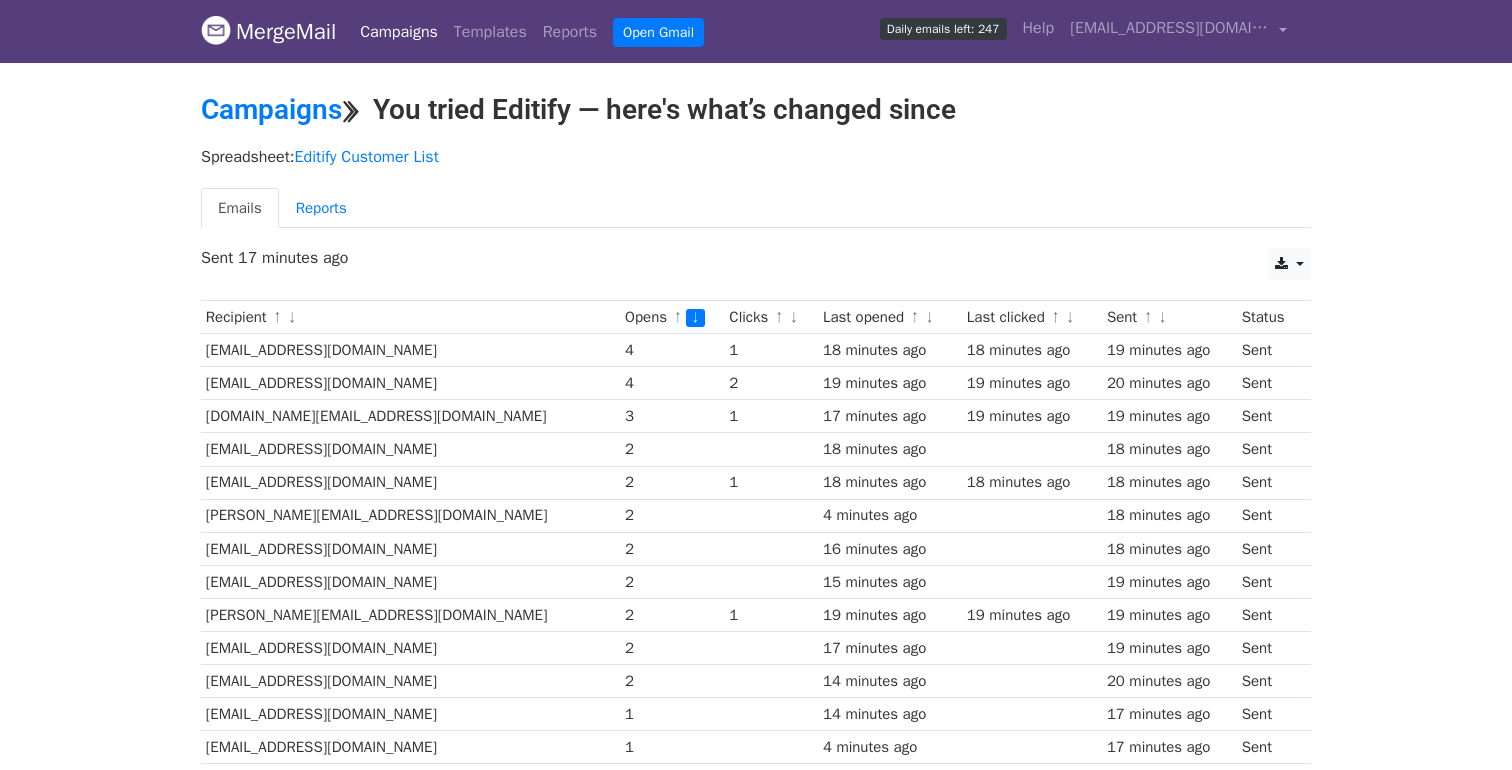 scroll, scrollTop: 0, scrollLeft: 0, axis: both 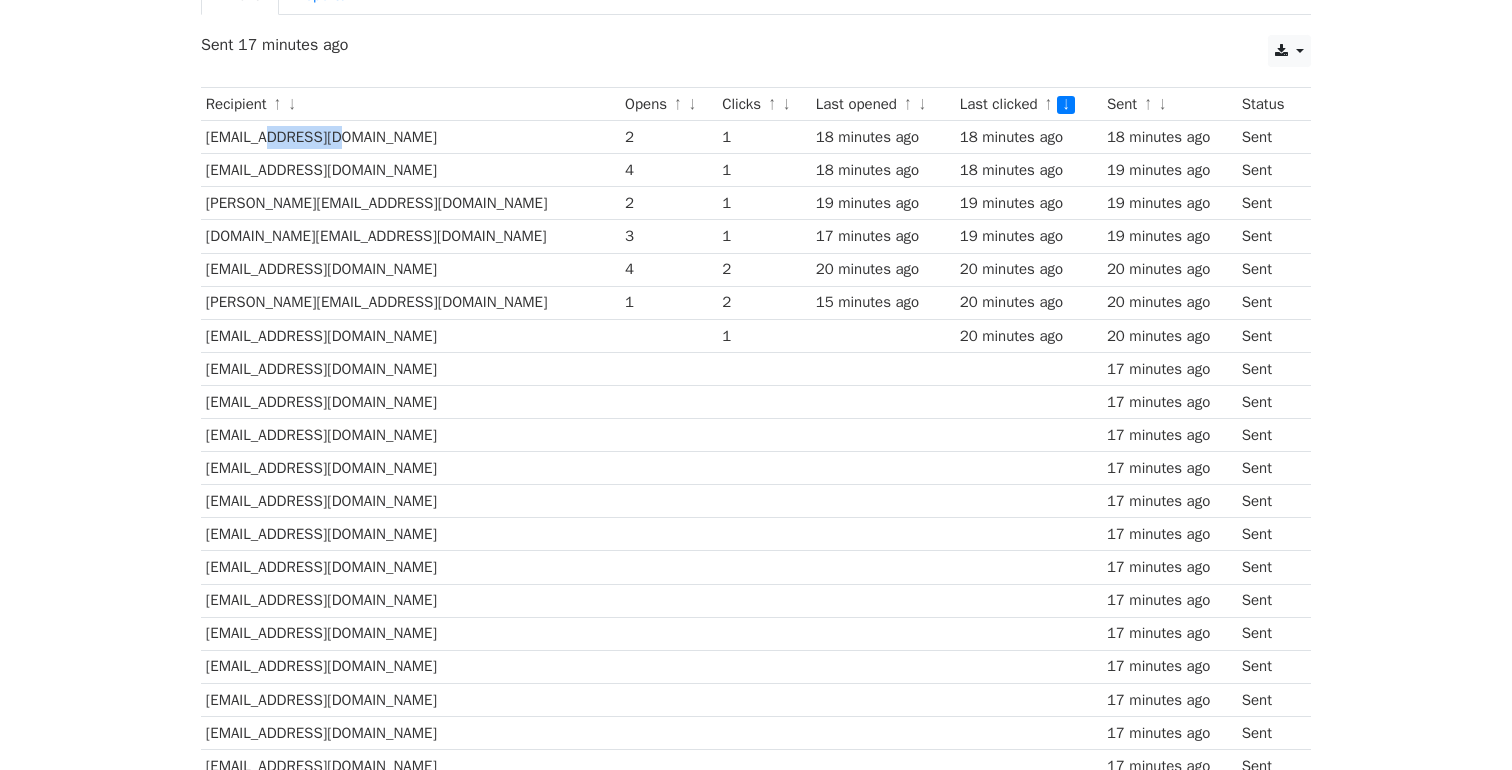 drag, startPoint x: 343, startPoint y: 133, endPoint x: 263, endPoint y: 139, distance: 80.224686 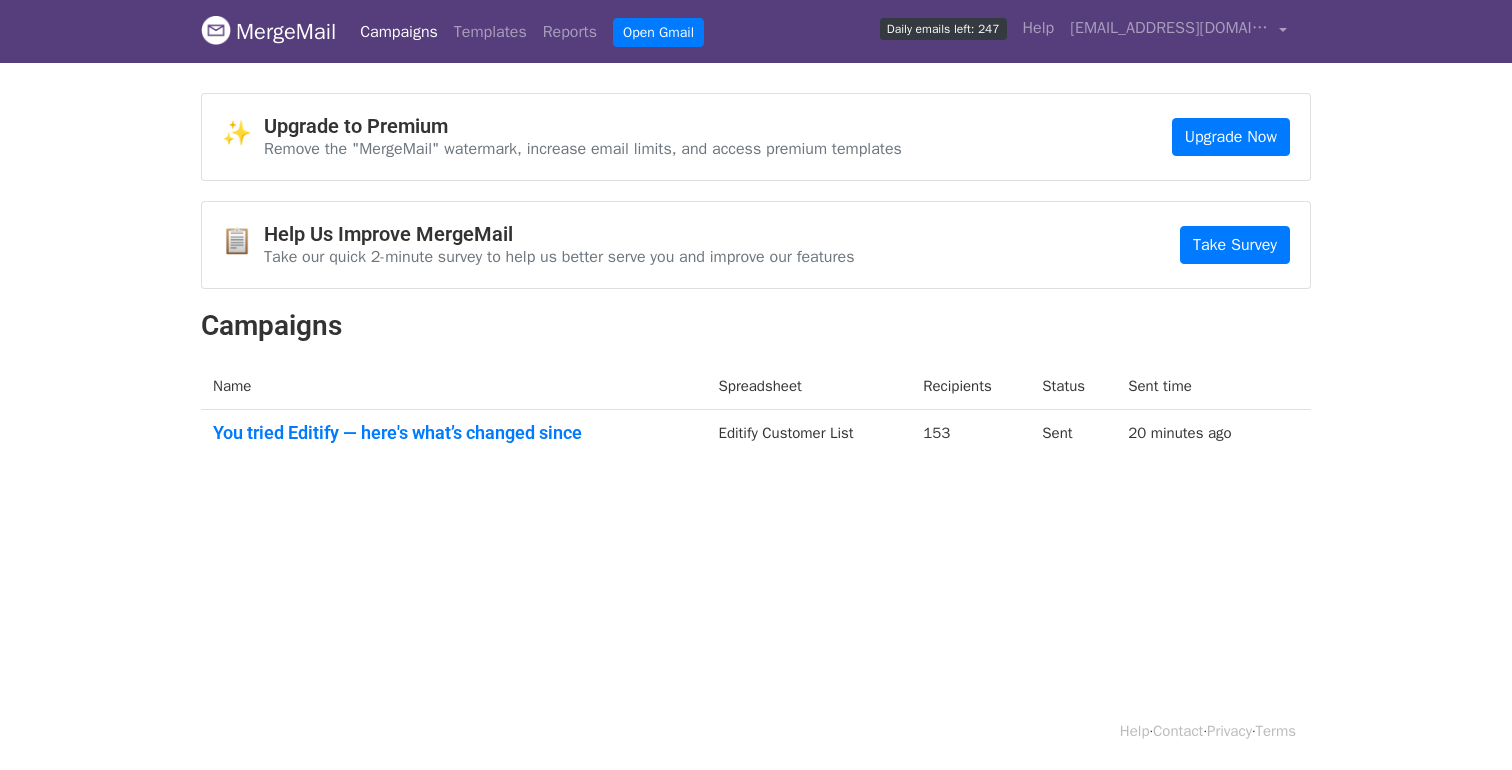 scroll, scrollTop: 0, scrollLeft: 0, axis: both 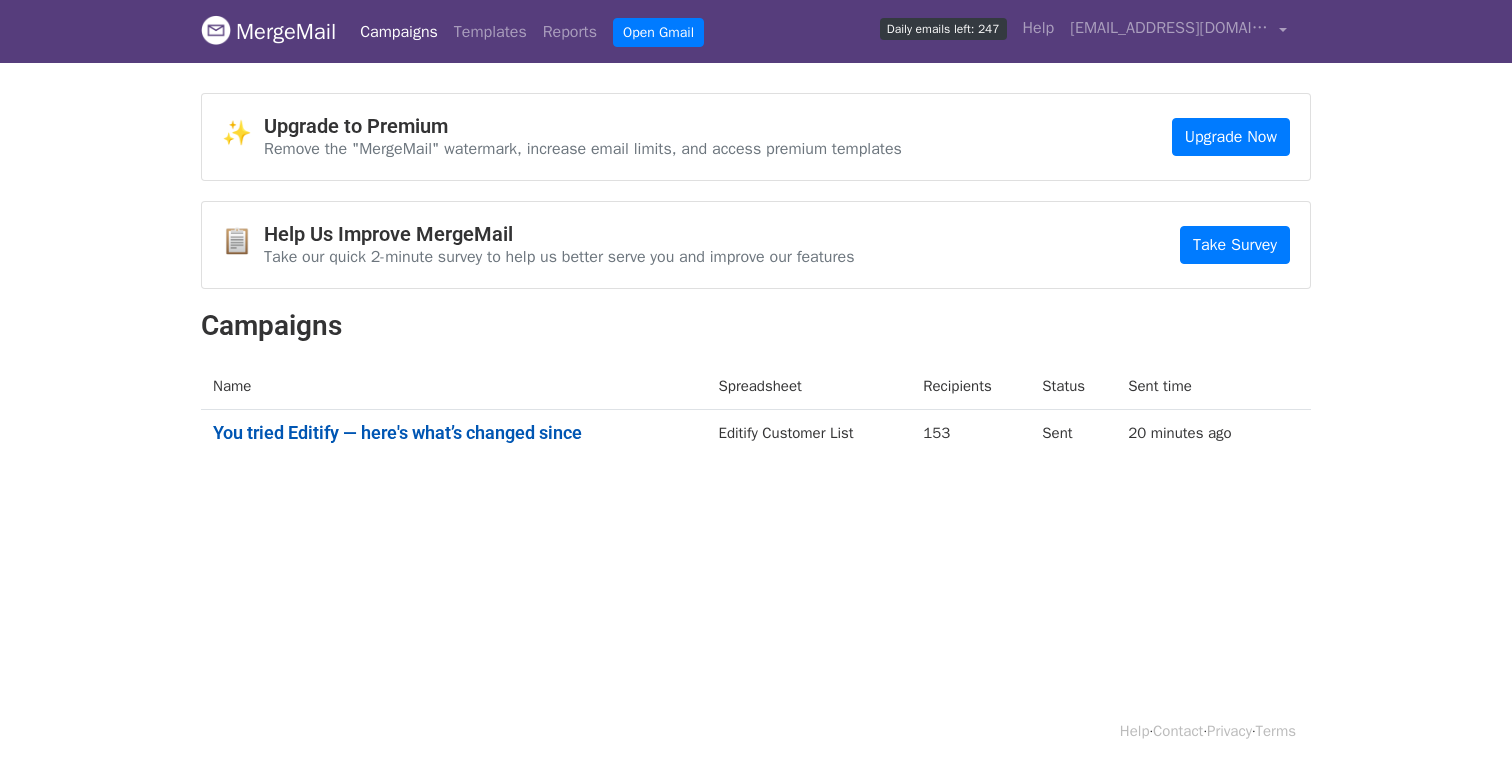 click on "You tried Editify — here's what’s changed since" at bounding box center (454, 433) 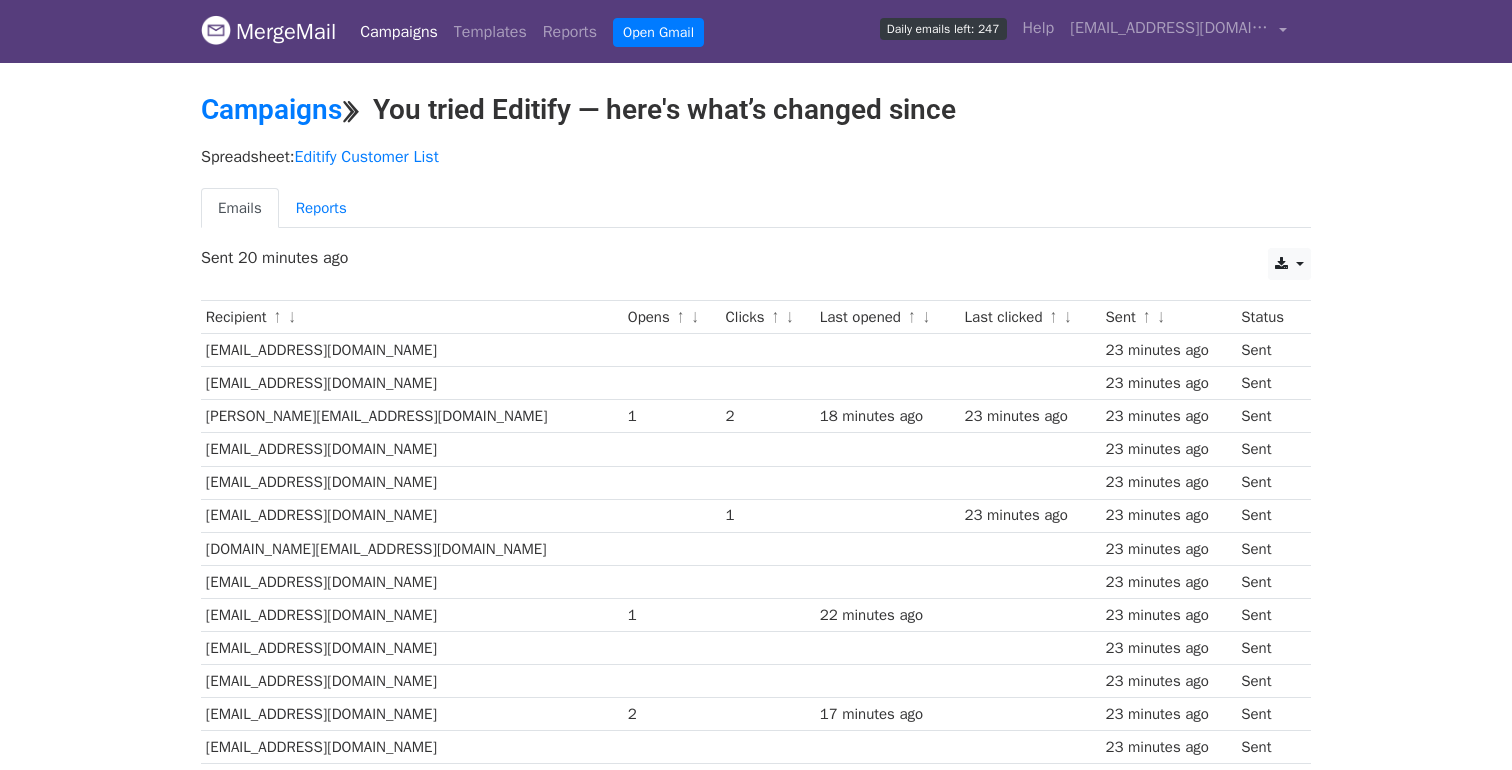scroll, scrollTop: 0, scrollLeft: 0, axis: both 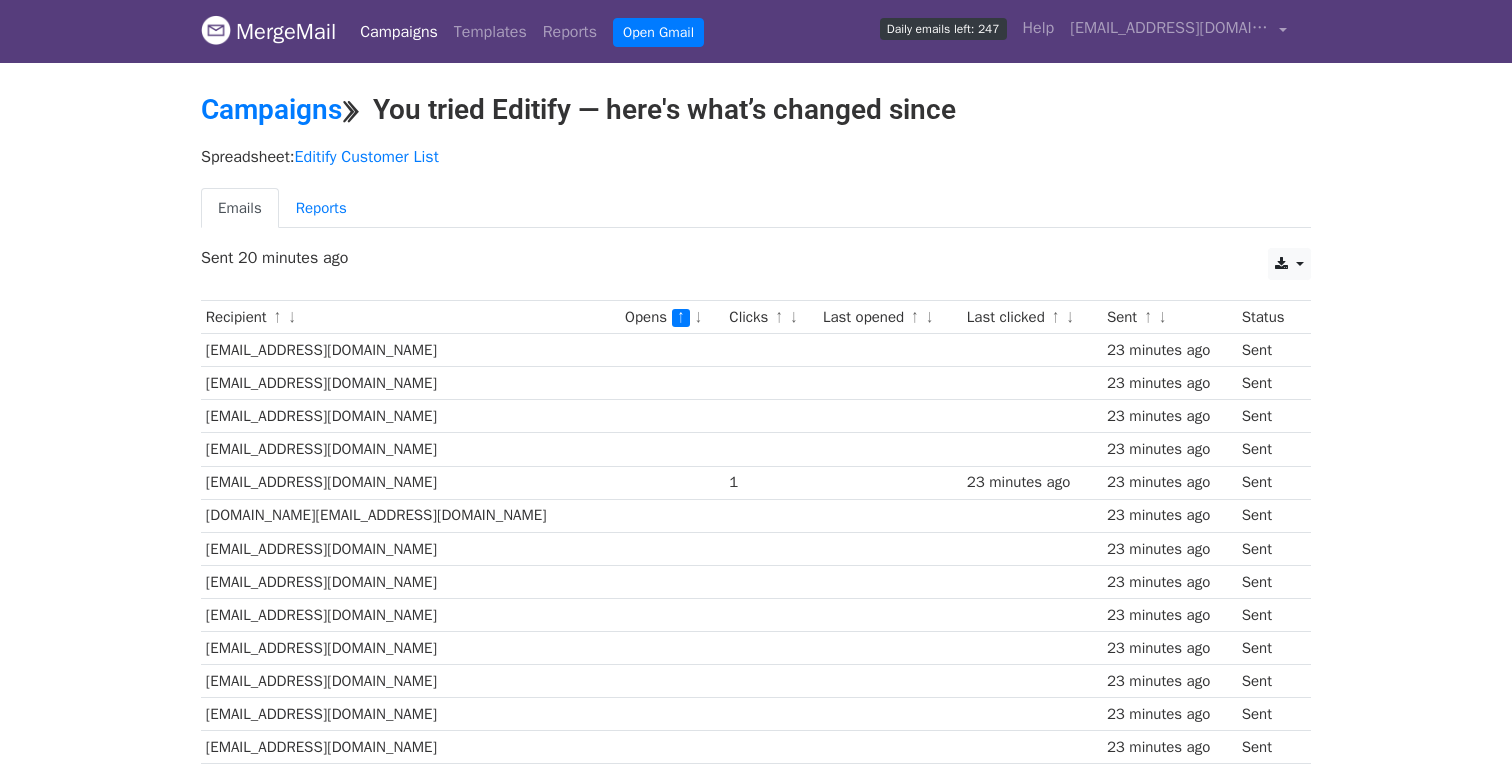 click on "↓" at bounding box center (698, 318) 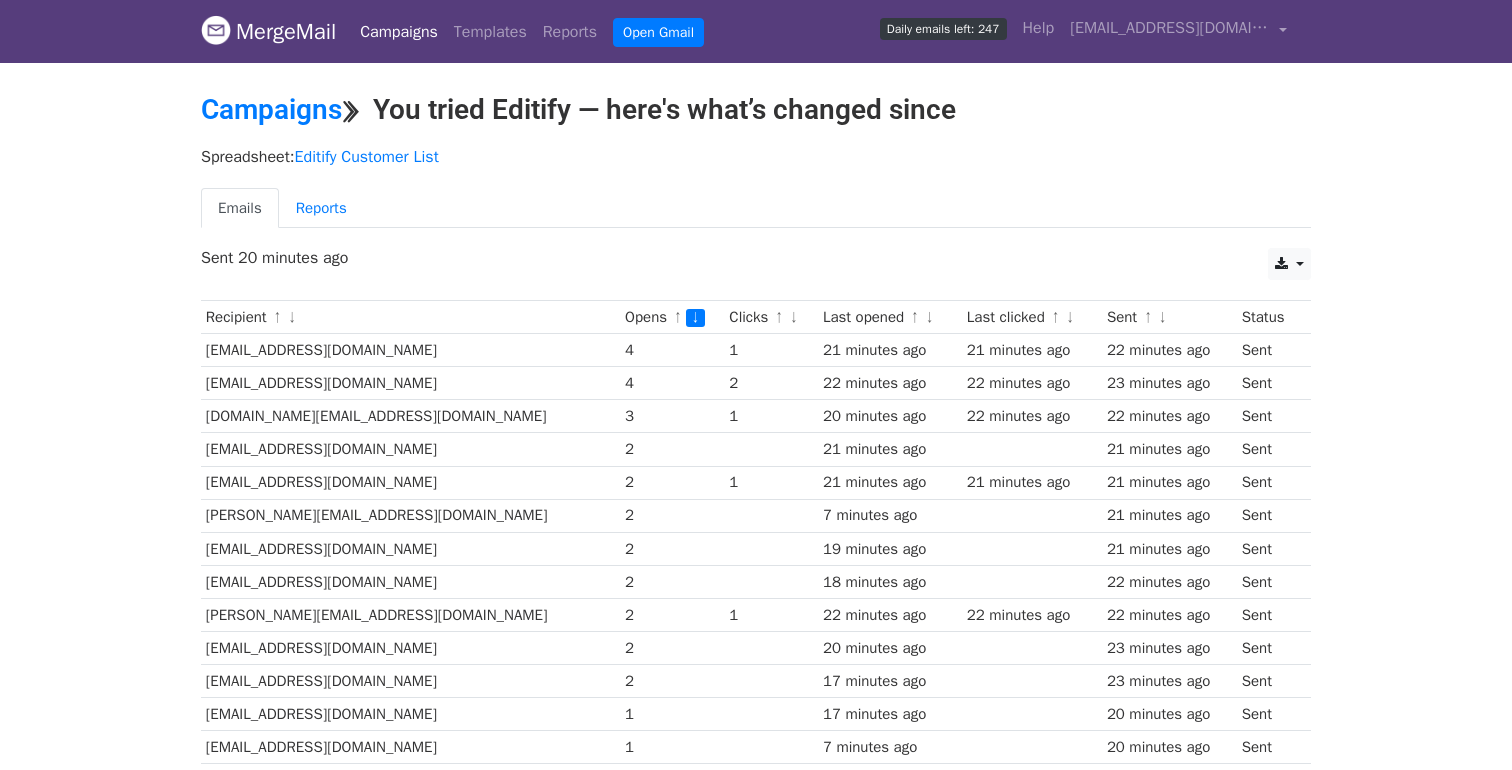 scroll, scrollTop: 0, scrollLeft: 0, axis: both 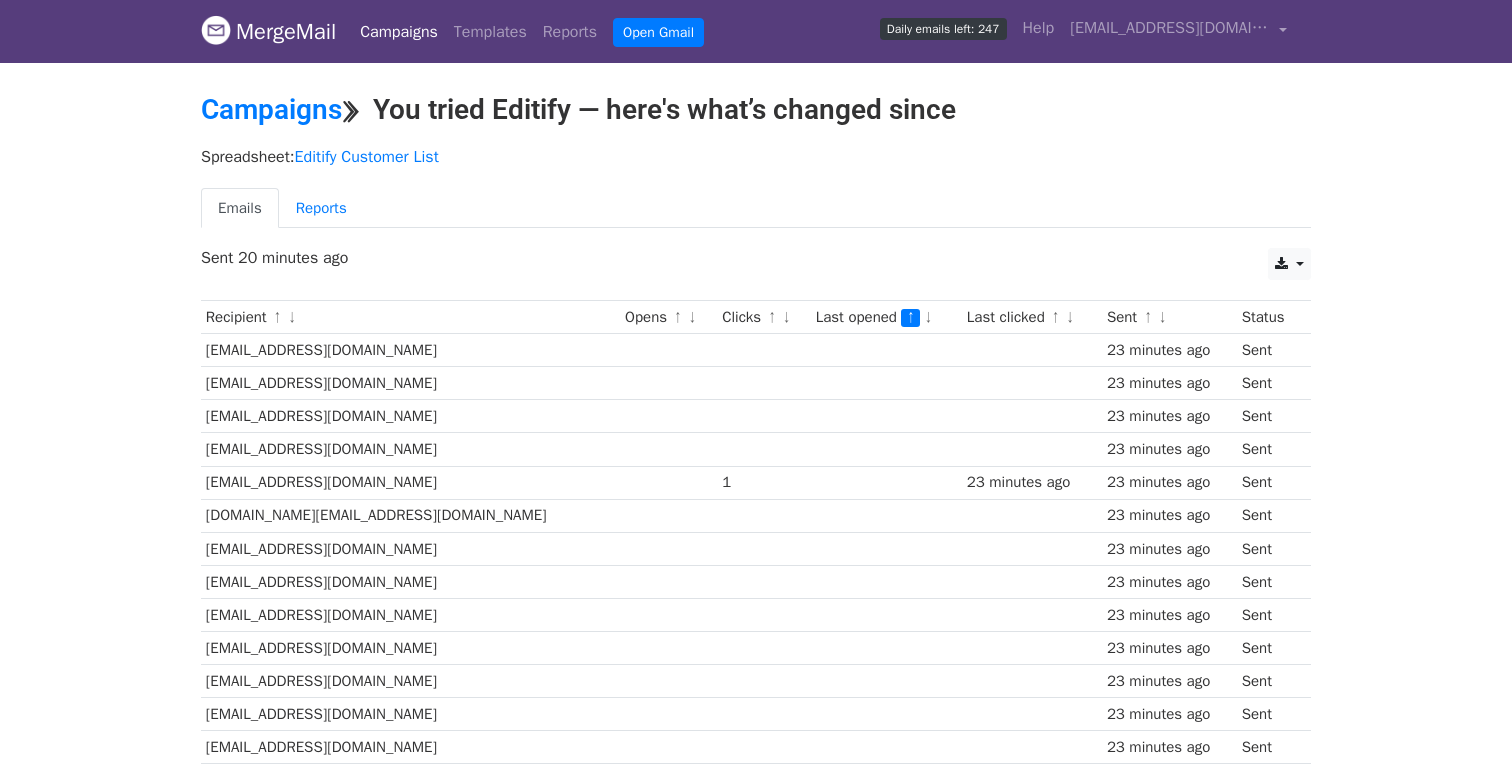 click on "↓" at bounding box center [928, 318] 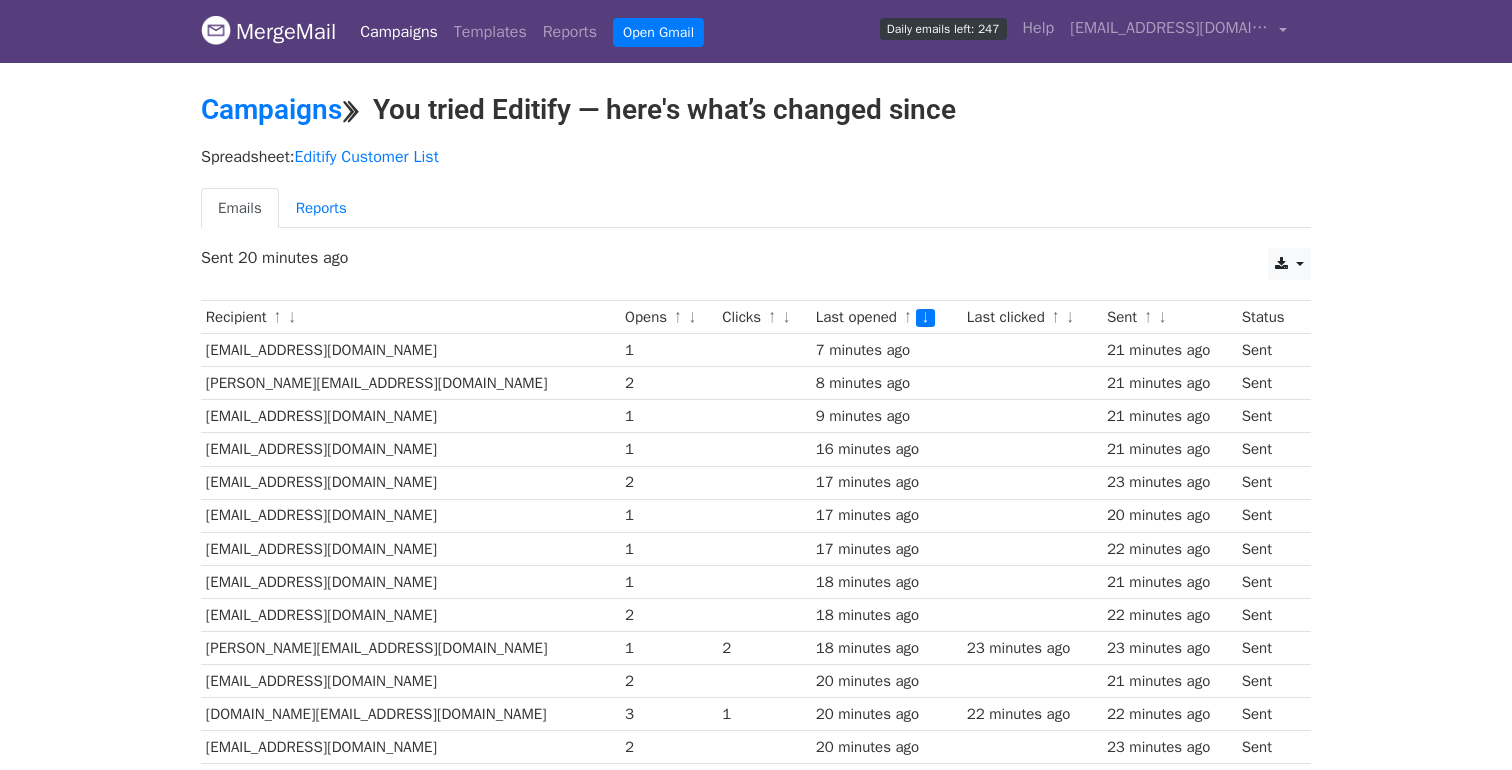 scroll, scrollTop: 0, scrollLeft: 0, axis: both 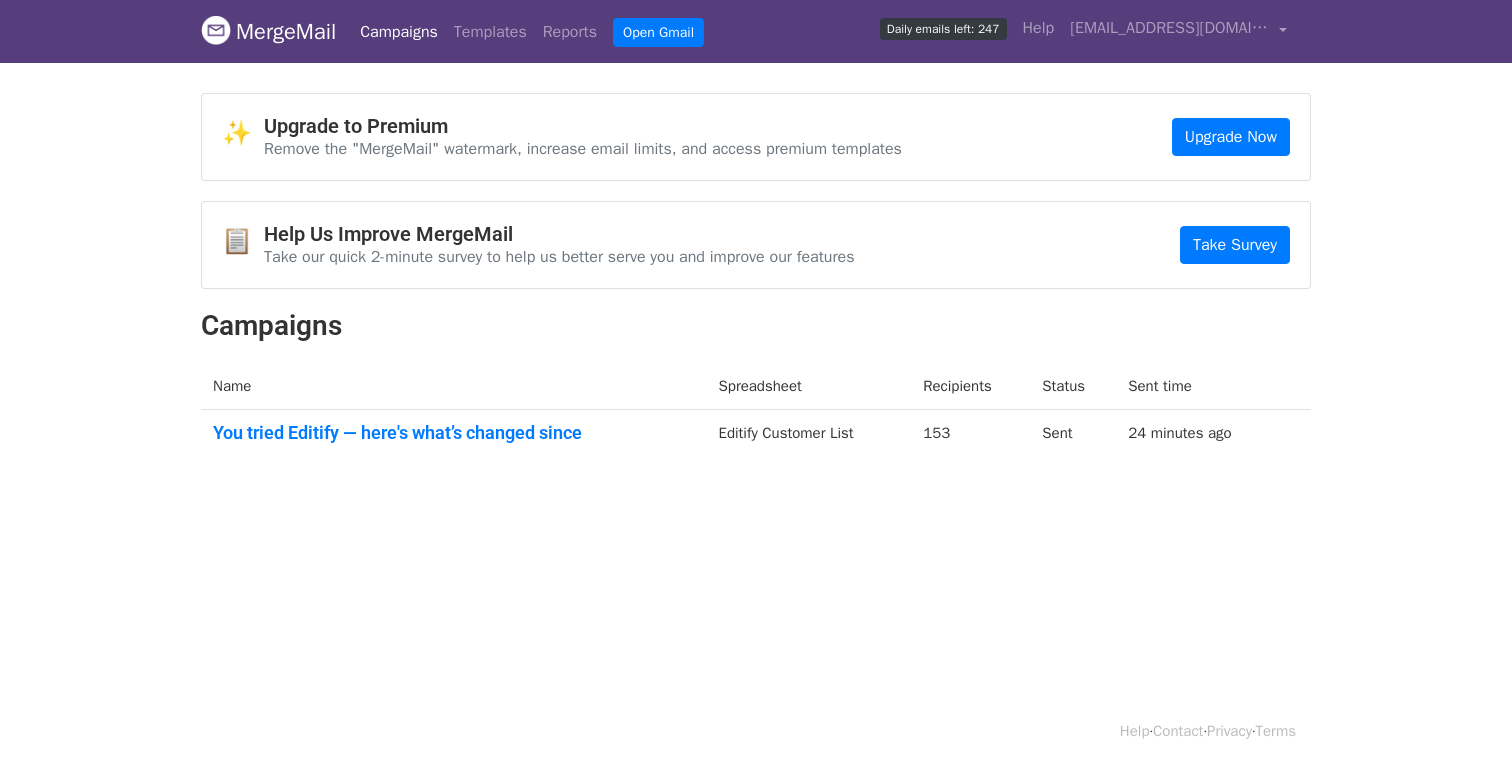 click on "You tried Editify — here's what’s changed since" at bounding box center [454, 437] 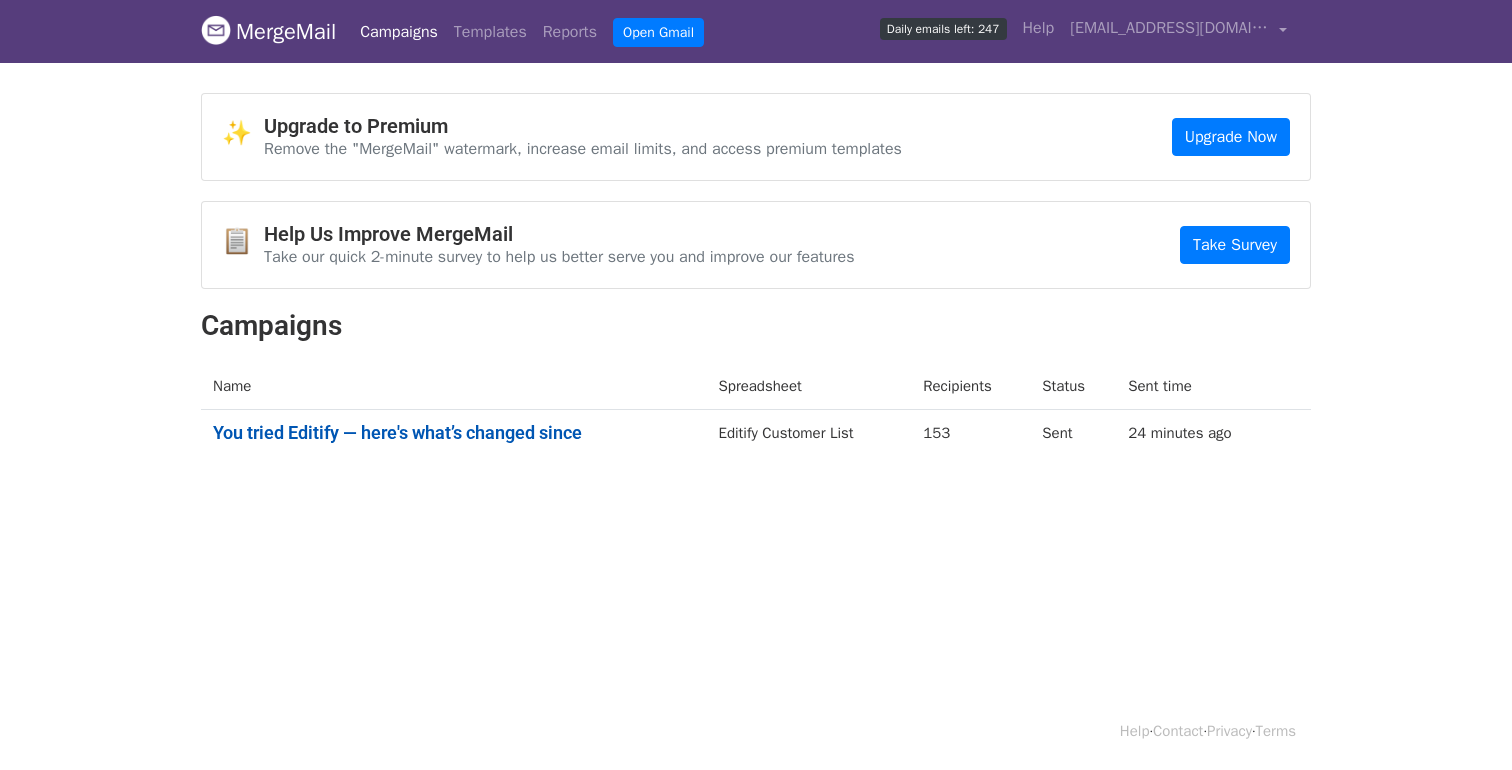 click on "You tried Editify — here's what’s changed since" at bounding box center (454, 433) 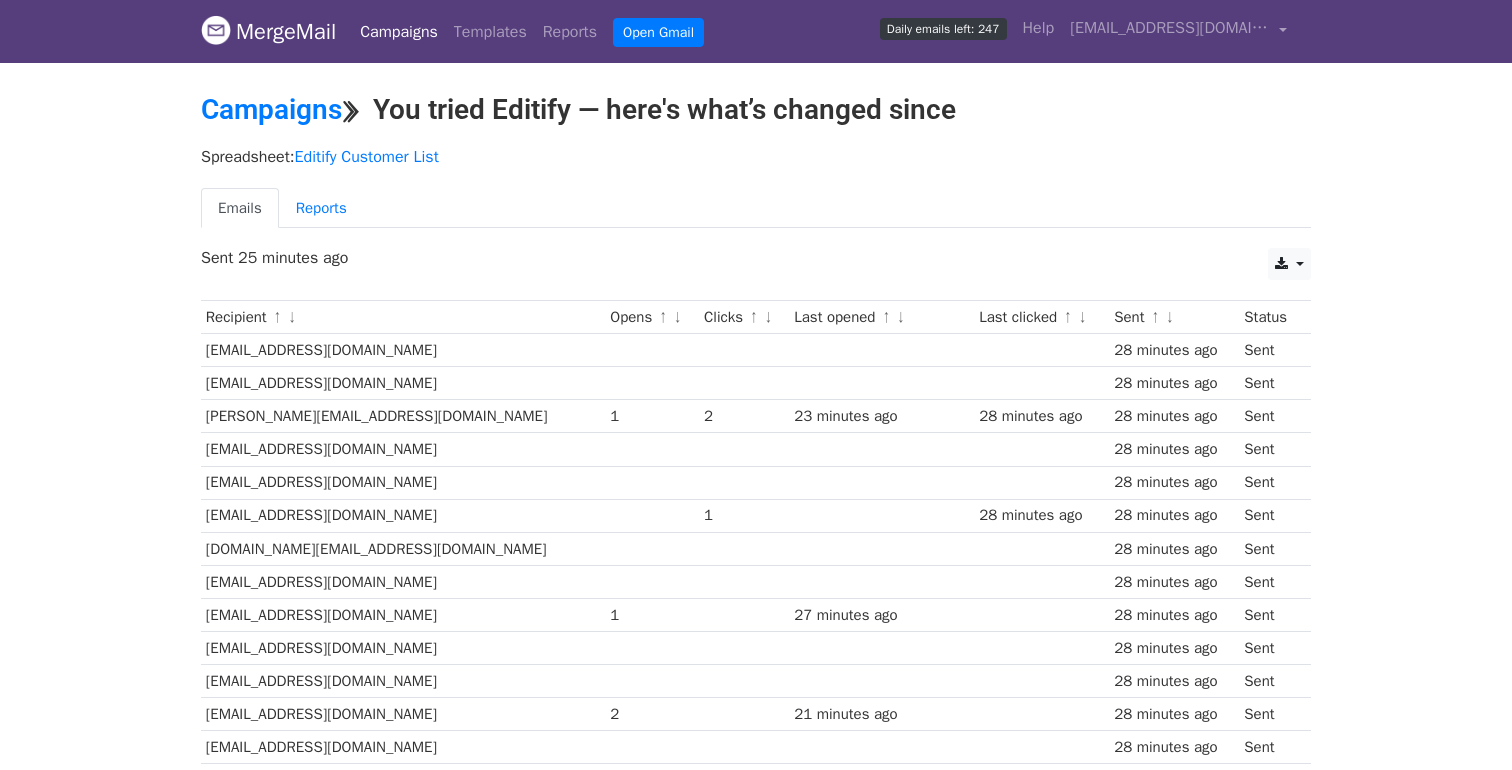scroll, scrollTop: 0, scrollLeft: 0, axis: both 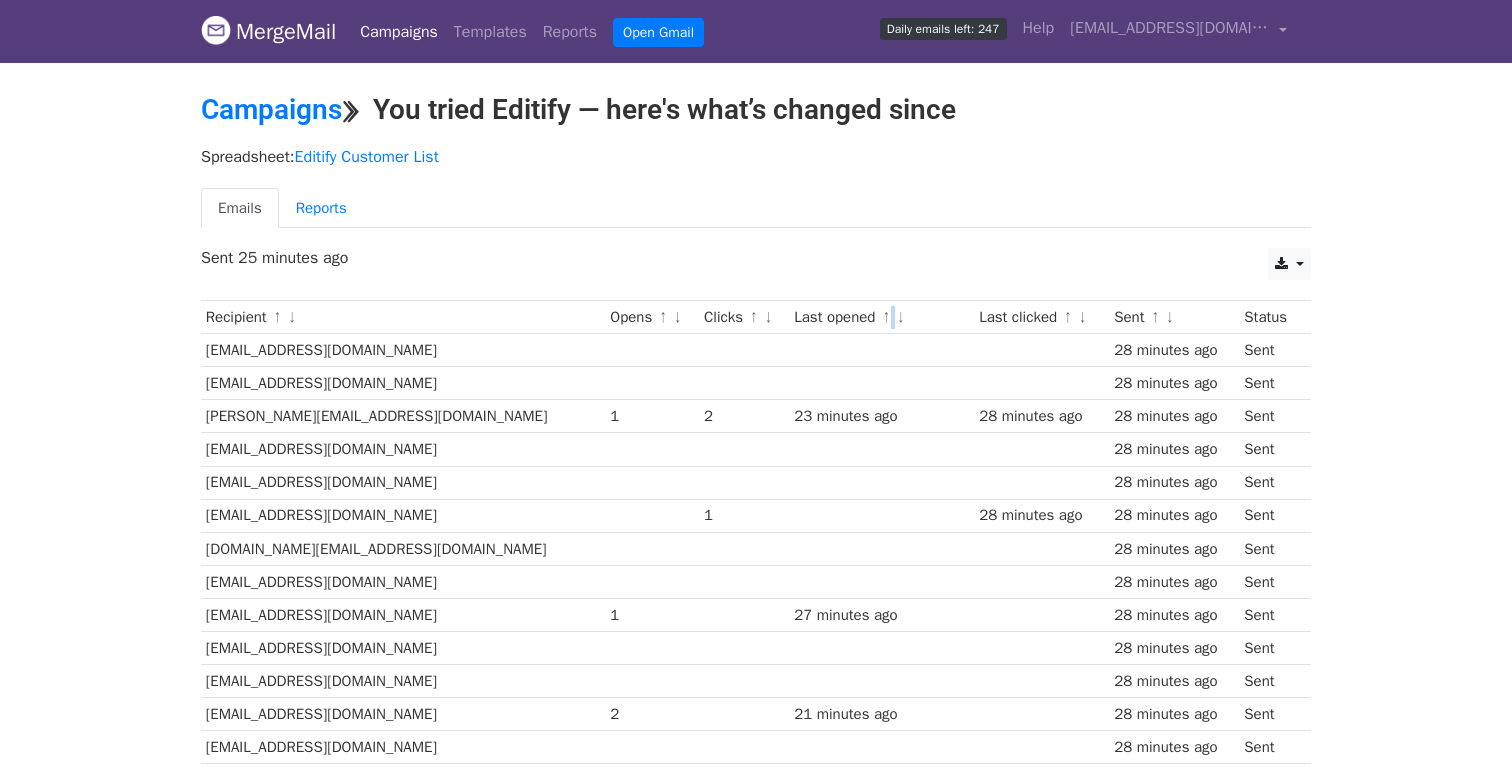 click on "↑
↓" at bounding box center (892, 318) 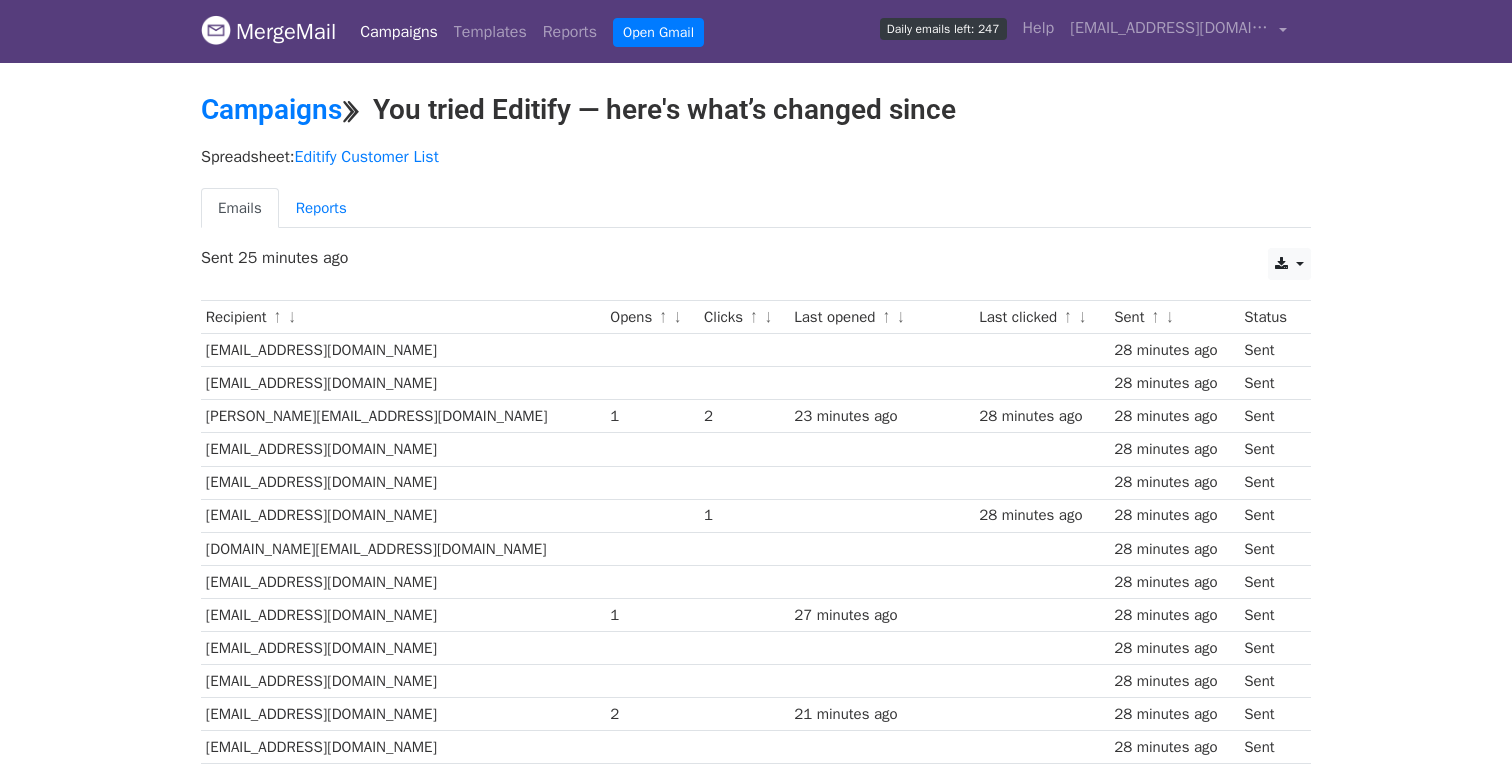 click on "Last opened
↑
↓" at bounding box center (881, 317) 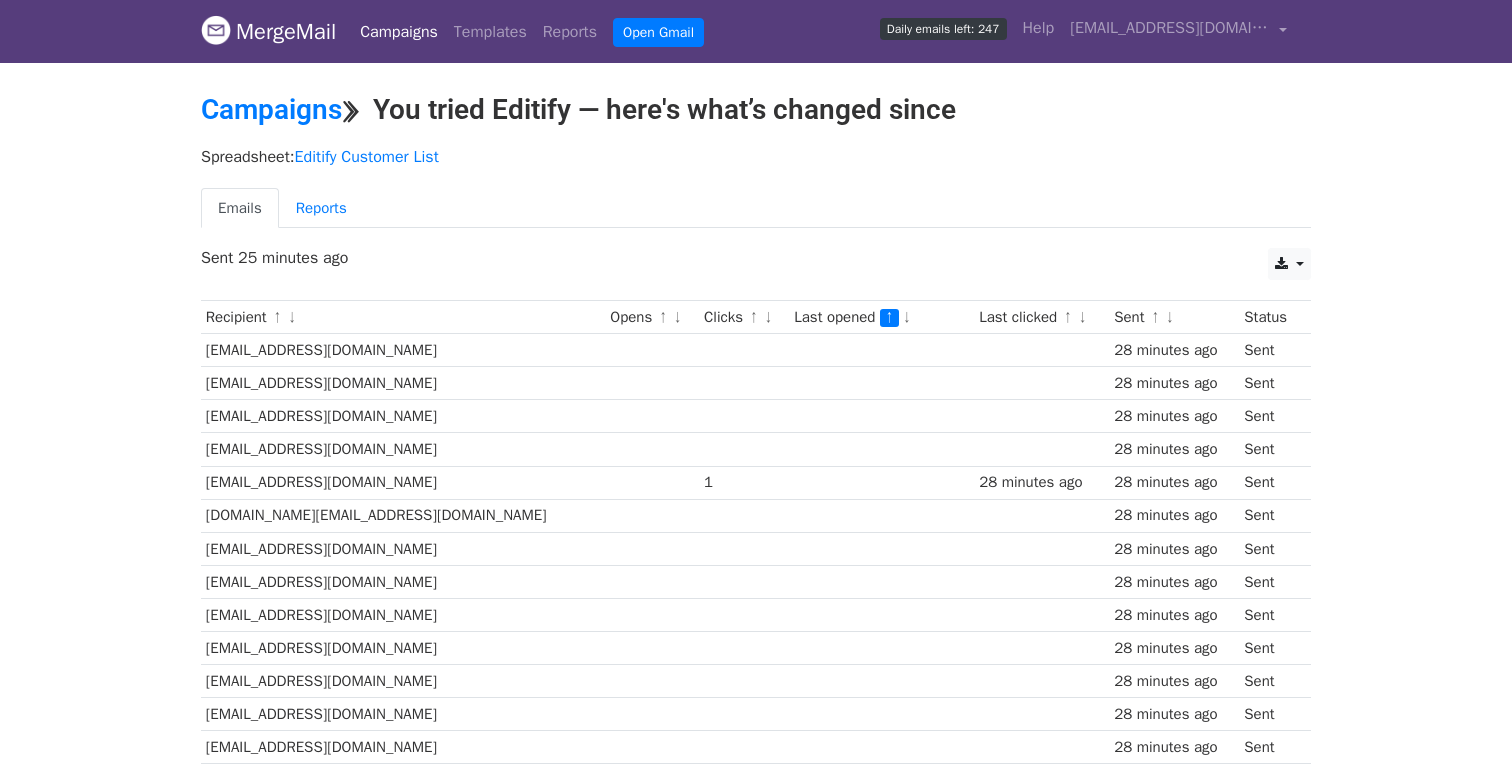 scroll, scrollTop: 0, scrollLeft: 0, axis: both 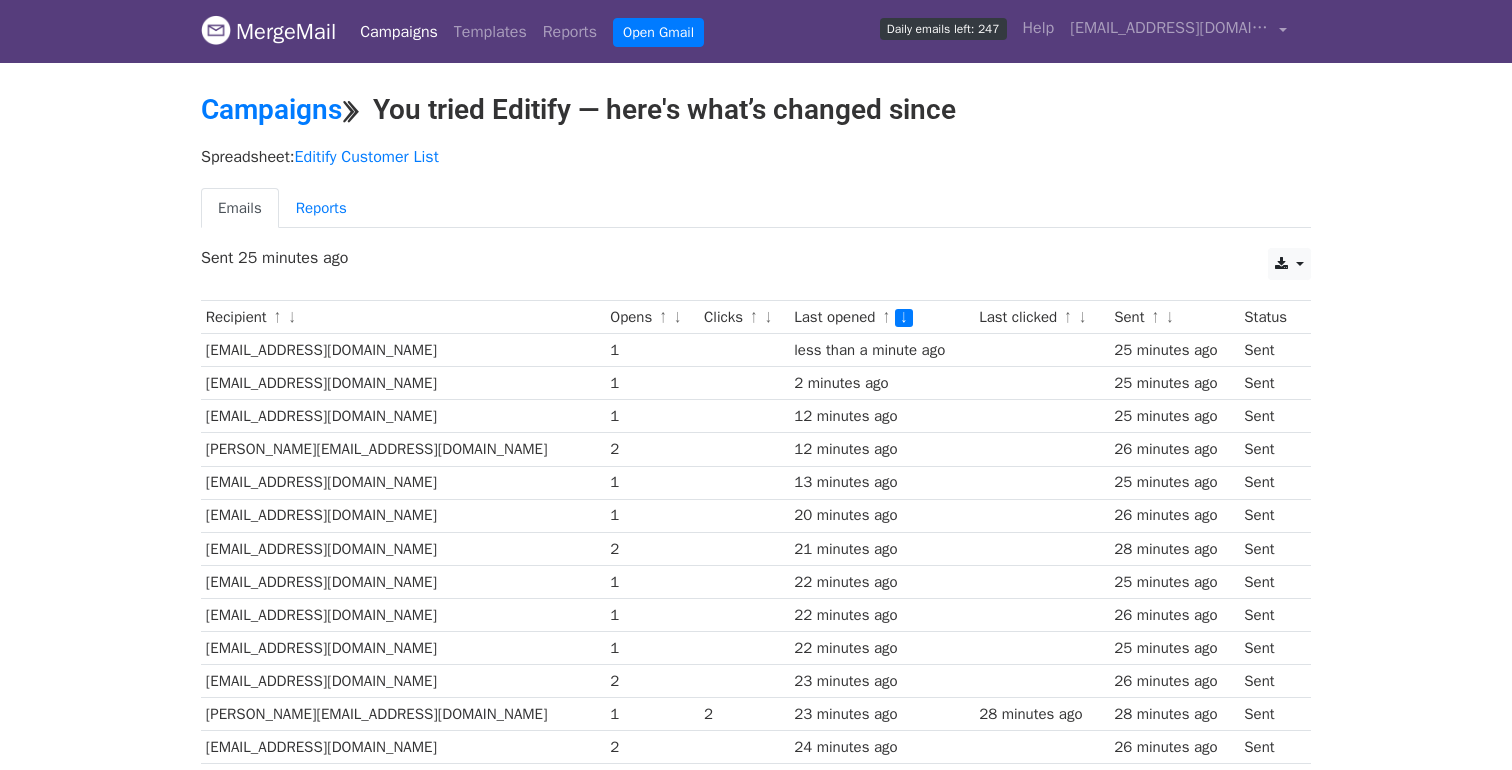 click on "MergeMail
Campaigns
Templates
Reports
Open Gmail
Daily emails left: 247
Help
[EMAIL_ADDRESS][DOMAIN_NAME]
Account
Unsubscribes
Integrations
Notification Settings
Sign out
New Features
You're all caught up!
Scheduled Campaigns
Schedule your emails to be sent later.
Read more
Account Reports
View reports across all of your campaigns to find highly-engaged recipients and to see which templates and campaigns have the most clicks and opens.
Read more
View my reports
Template Editor
Create beautiful emails using our powerful template editor.
Read more
View my templates
Campaigns
⟫
You tried Editify — here's what’s changed since
Spreadsheet:
Editify Customer List
Emails
Reports
CSV
Excel
Sent
25 minutes ago" at bounding box center (756, 2746) 